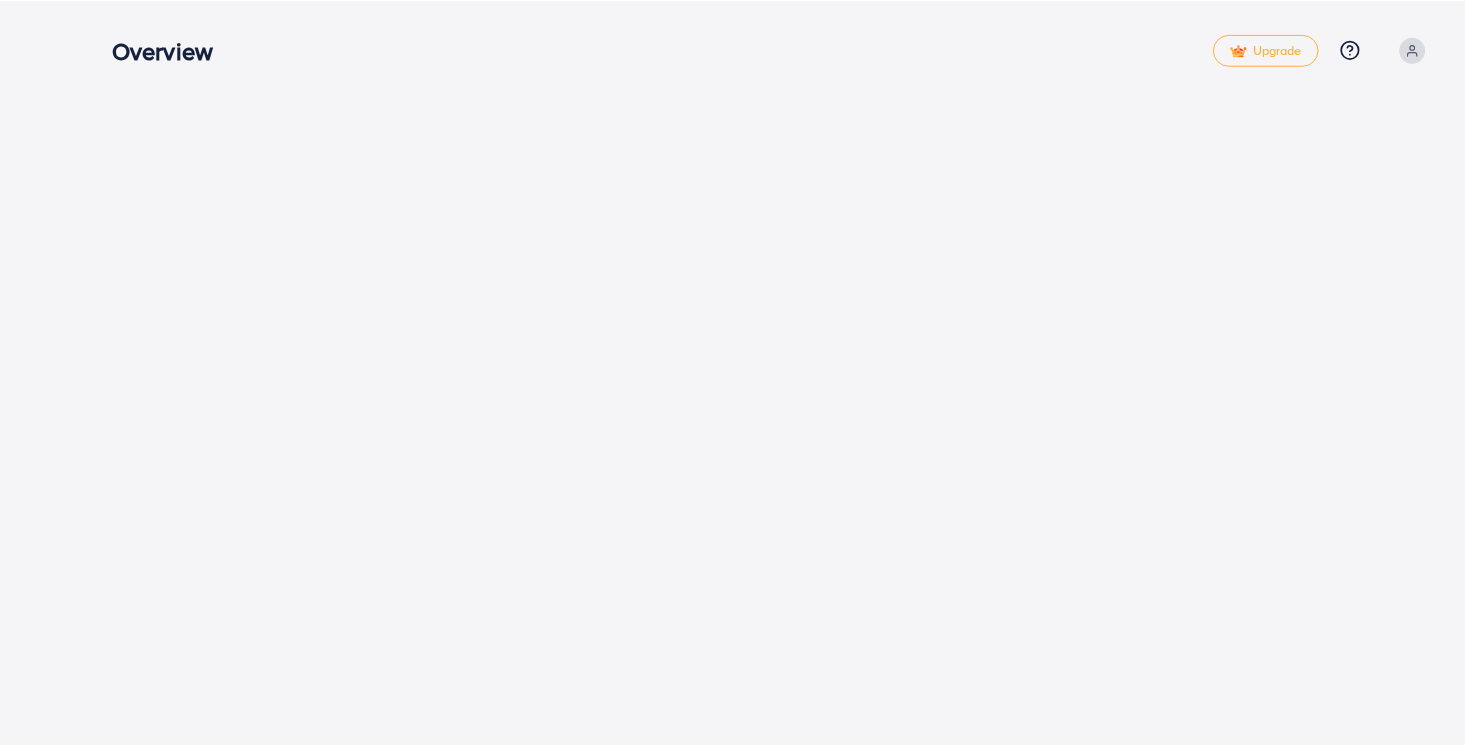 scroll, scrollTop: 0, scrollLeft: 0, axis: both 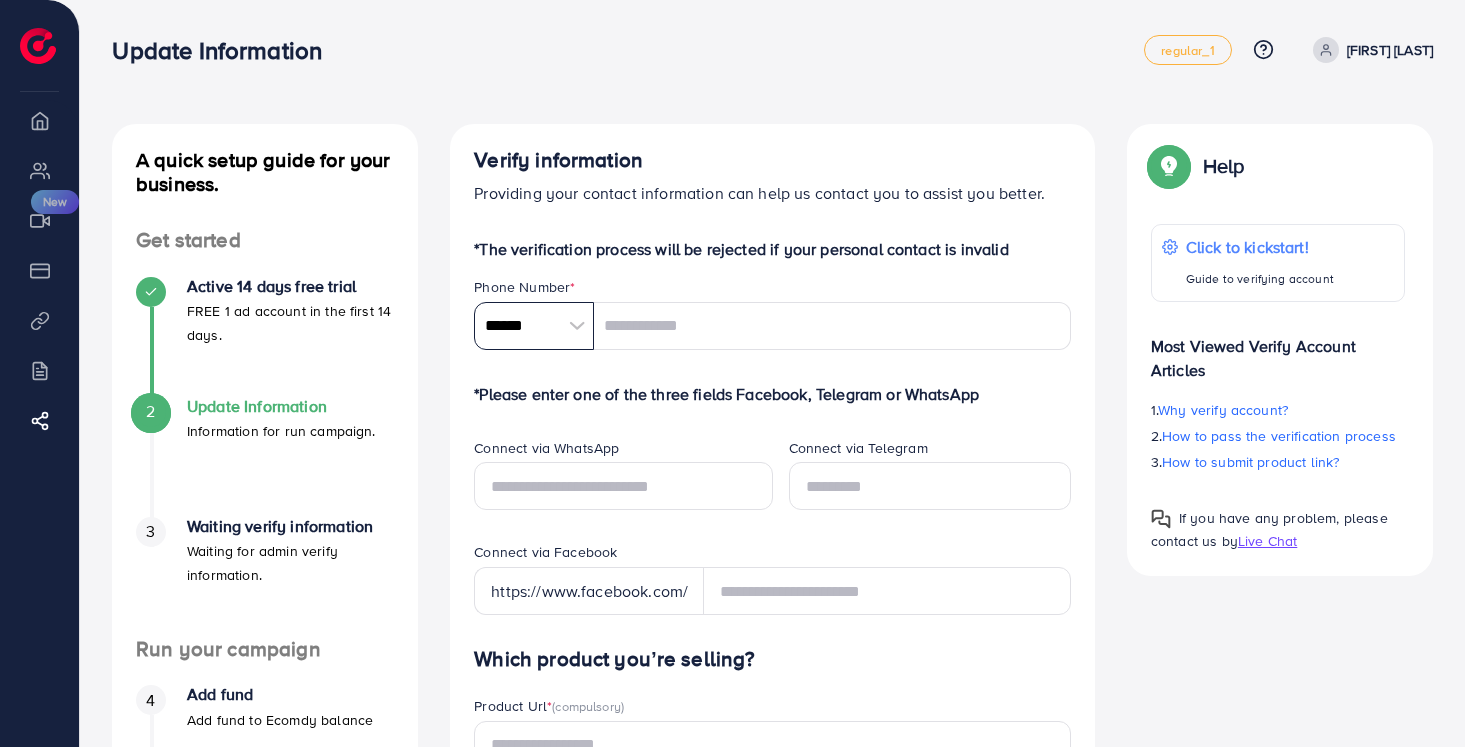 click on "******" at bounding box center (534, 326) 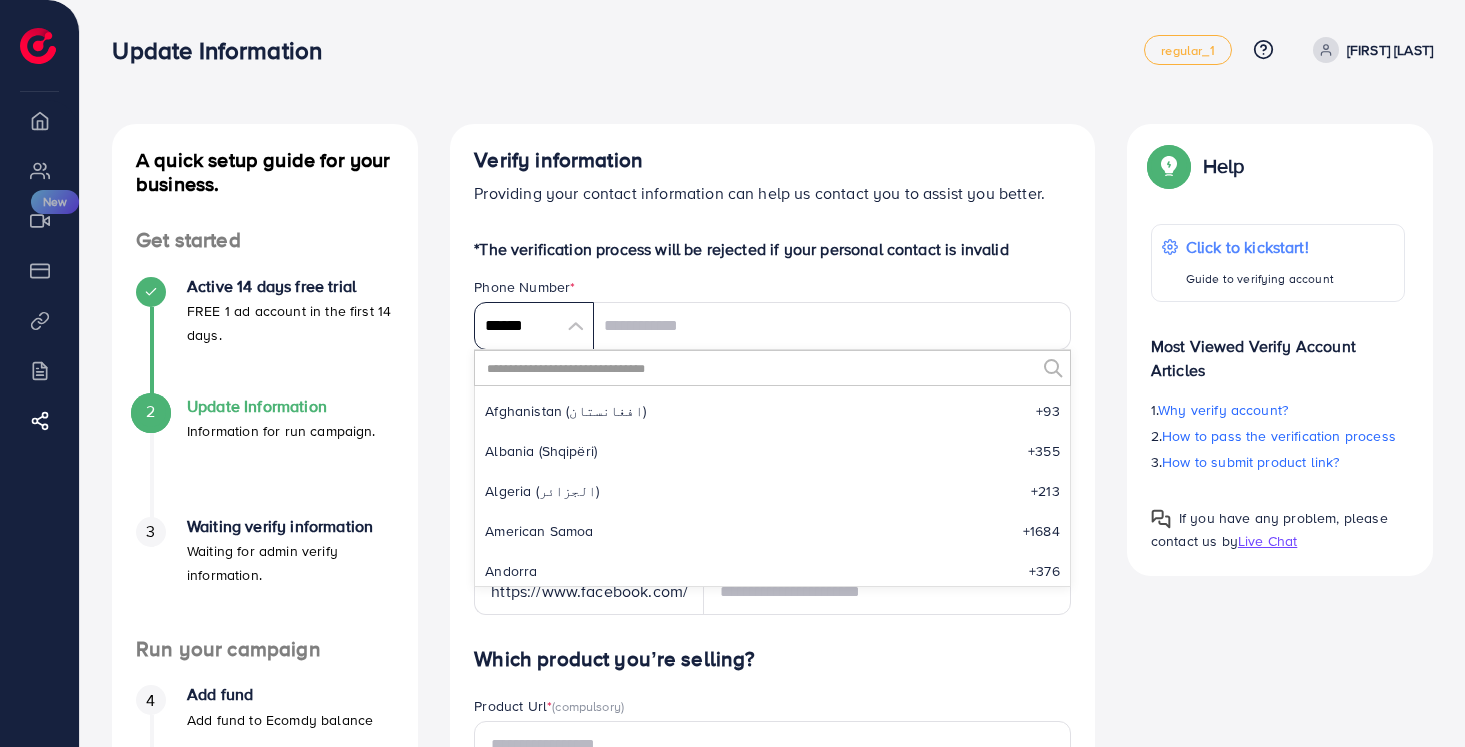 scroll, scrollTop: 9285, scrollLeft: 0, axis: vertical 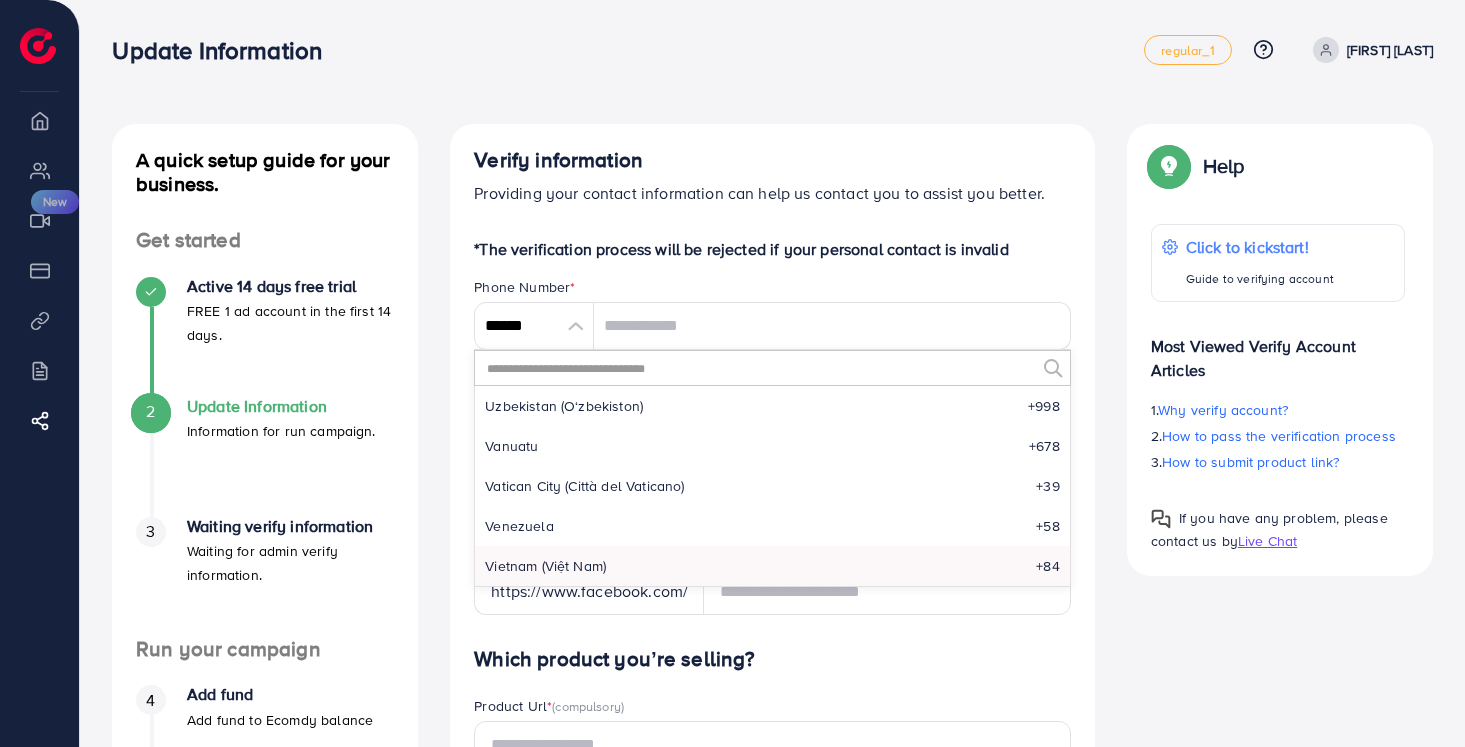 click at bounding box center (760, 368) 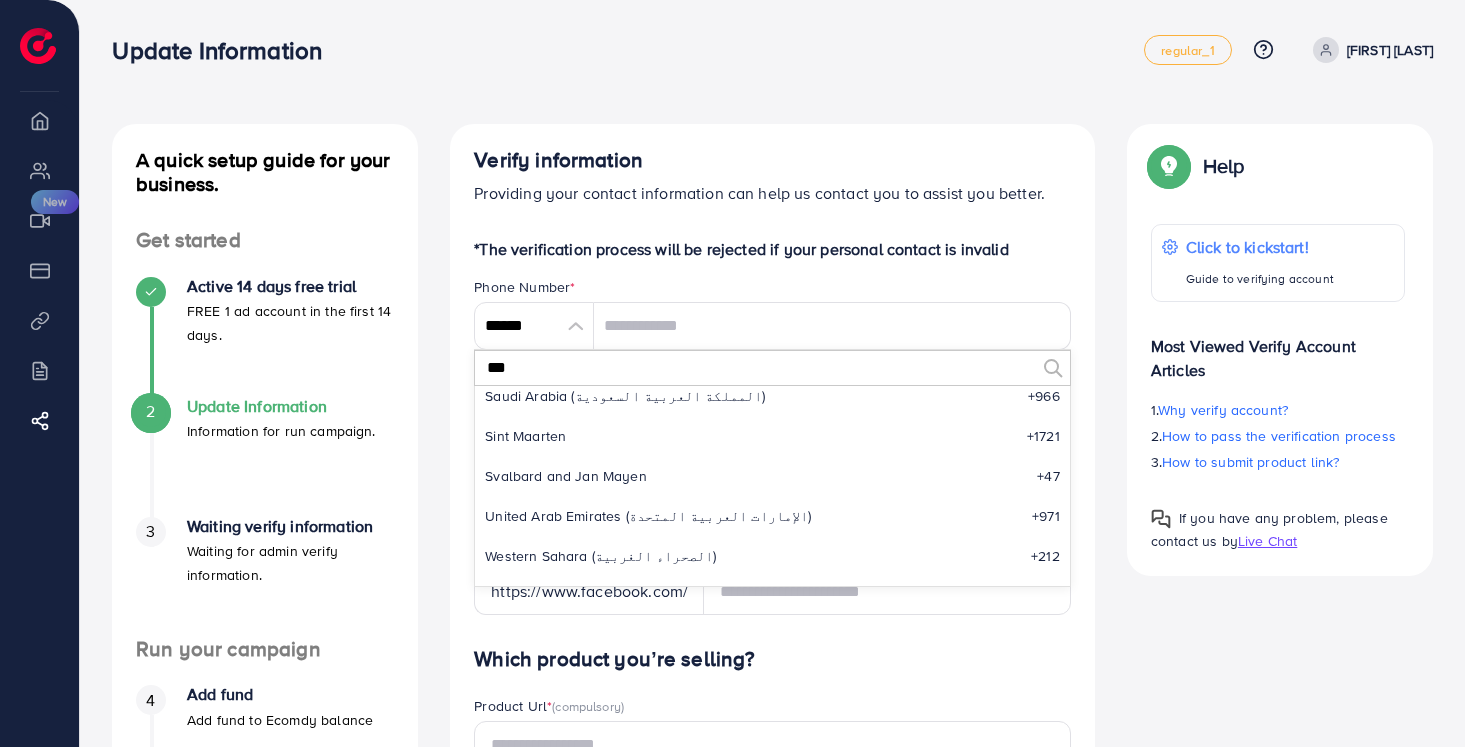 scroll, scrollTop: 0, scrollLeft: 0, axis: both 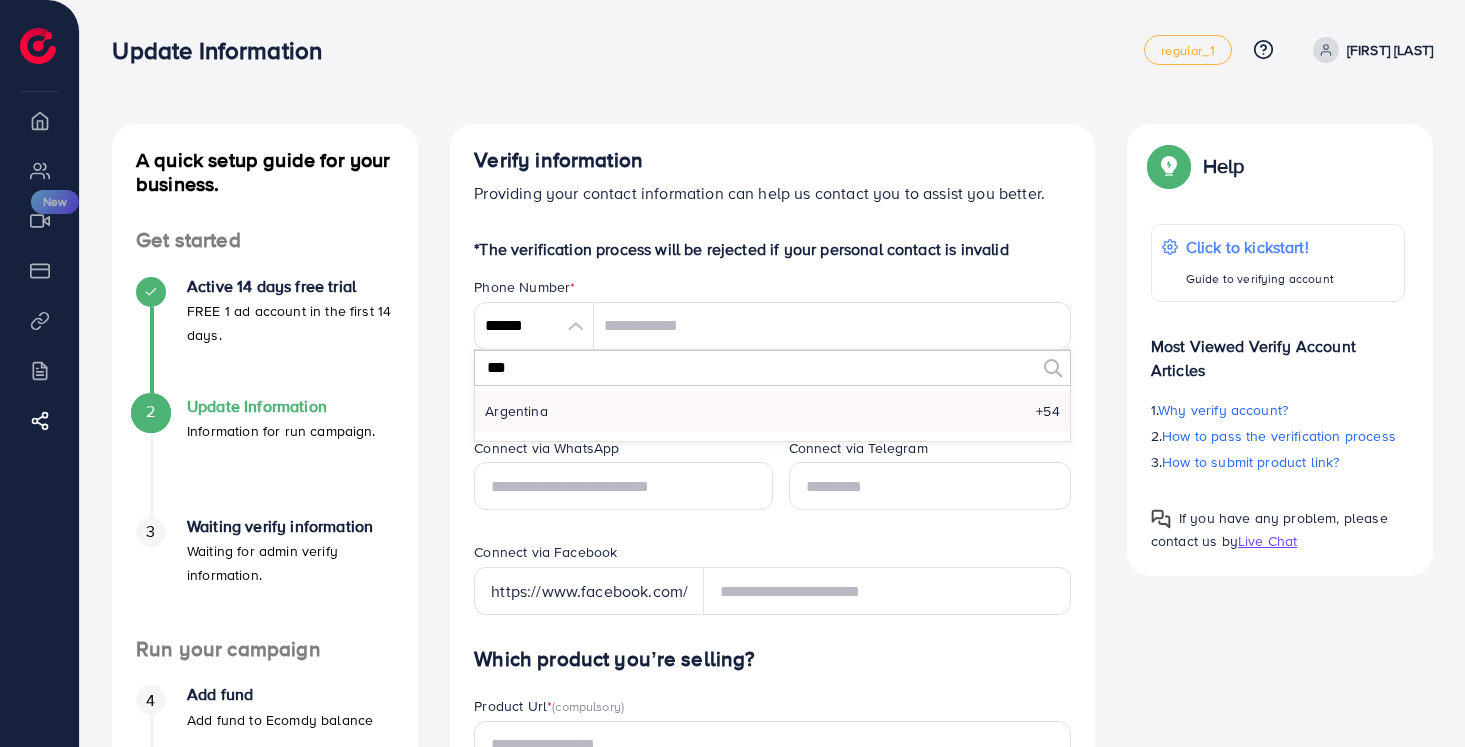 type on "***" 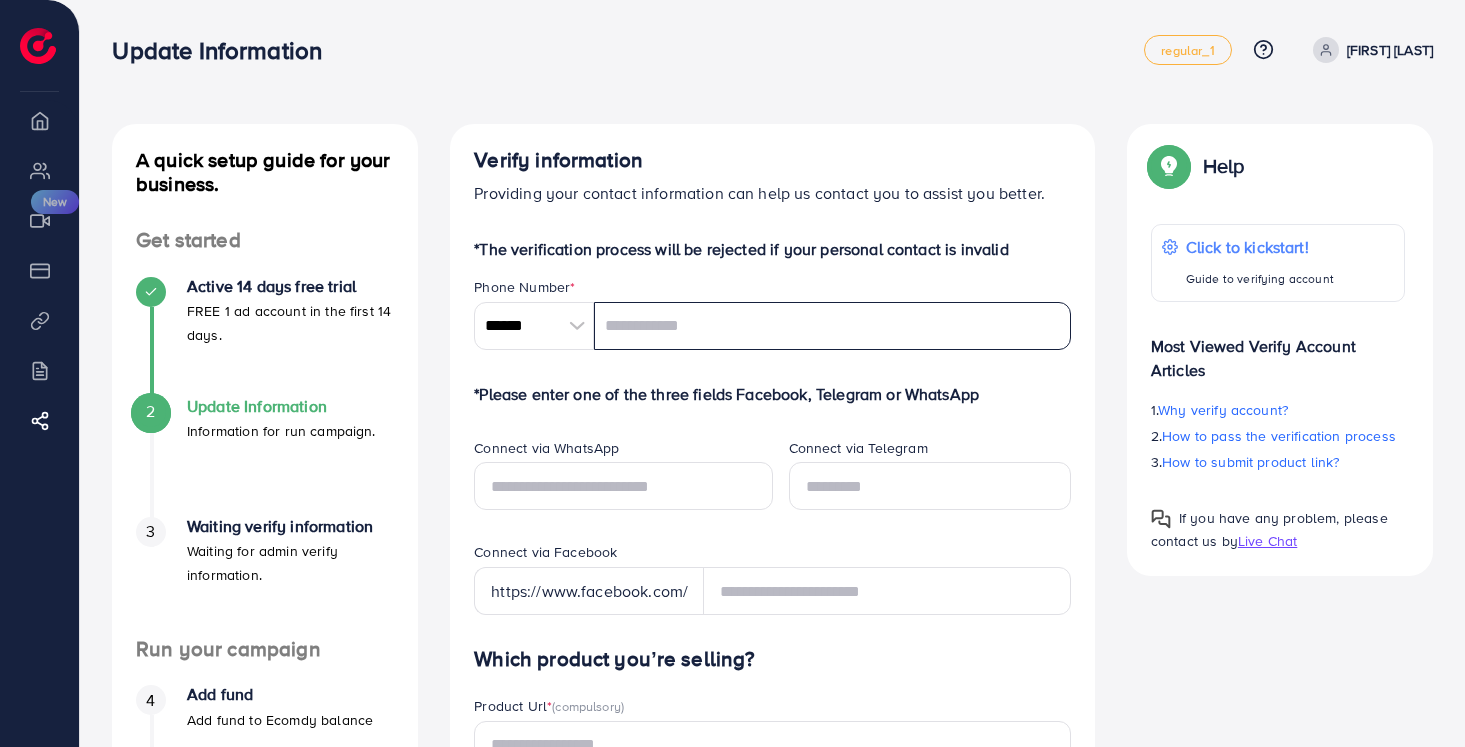 click at bounding box center (832, 326) 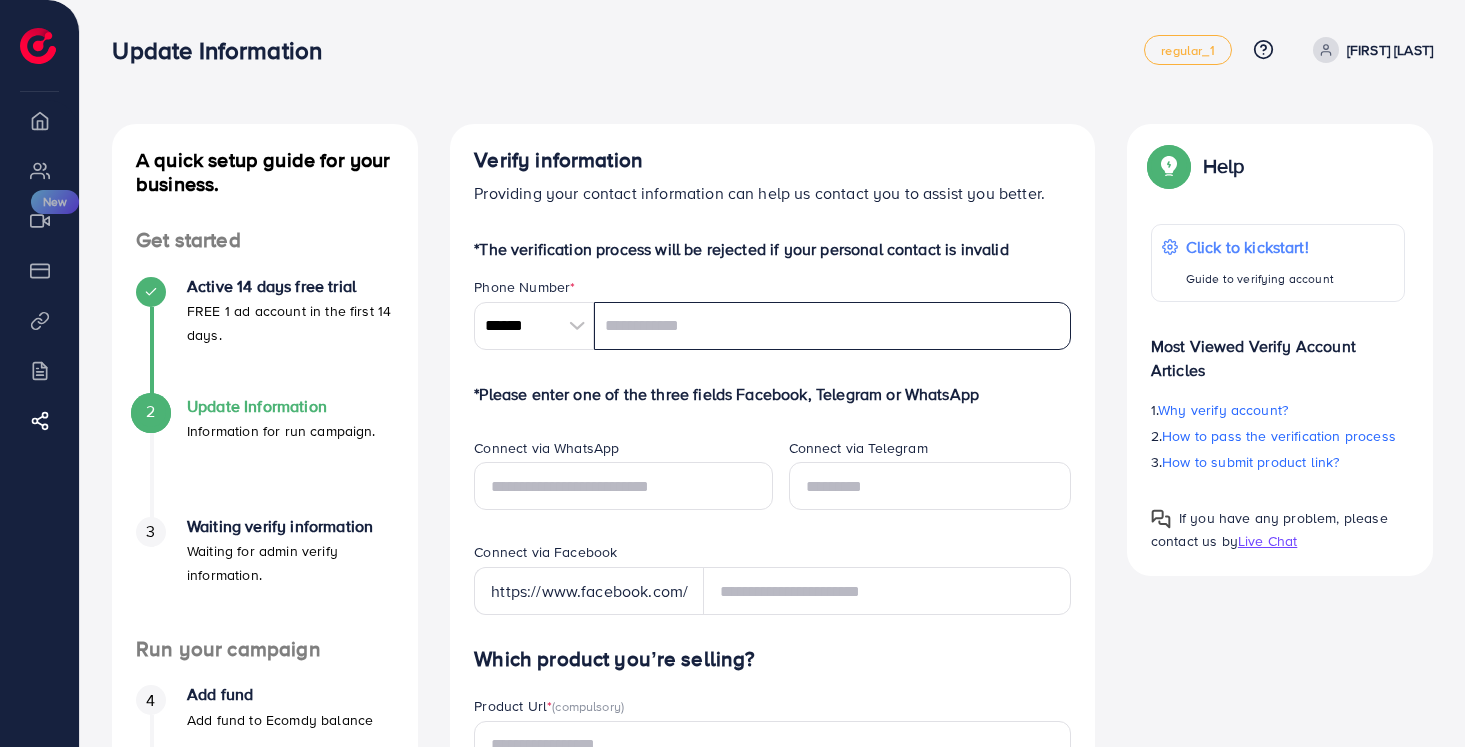 paste on "**********" 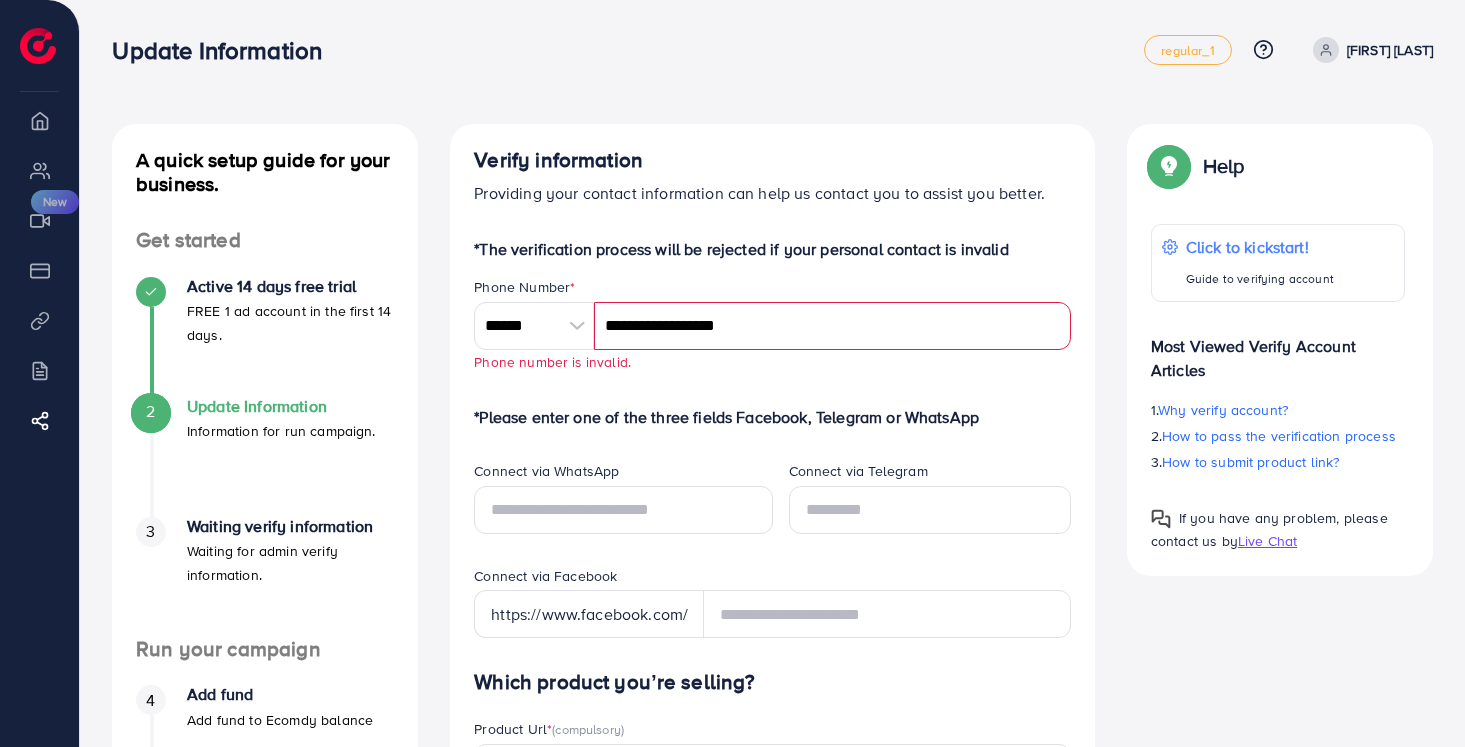 click on "**********" at bounding box center (832, 326) 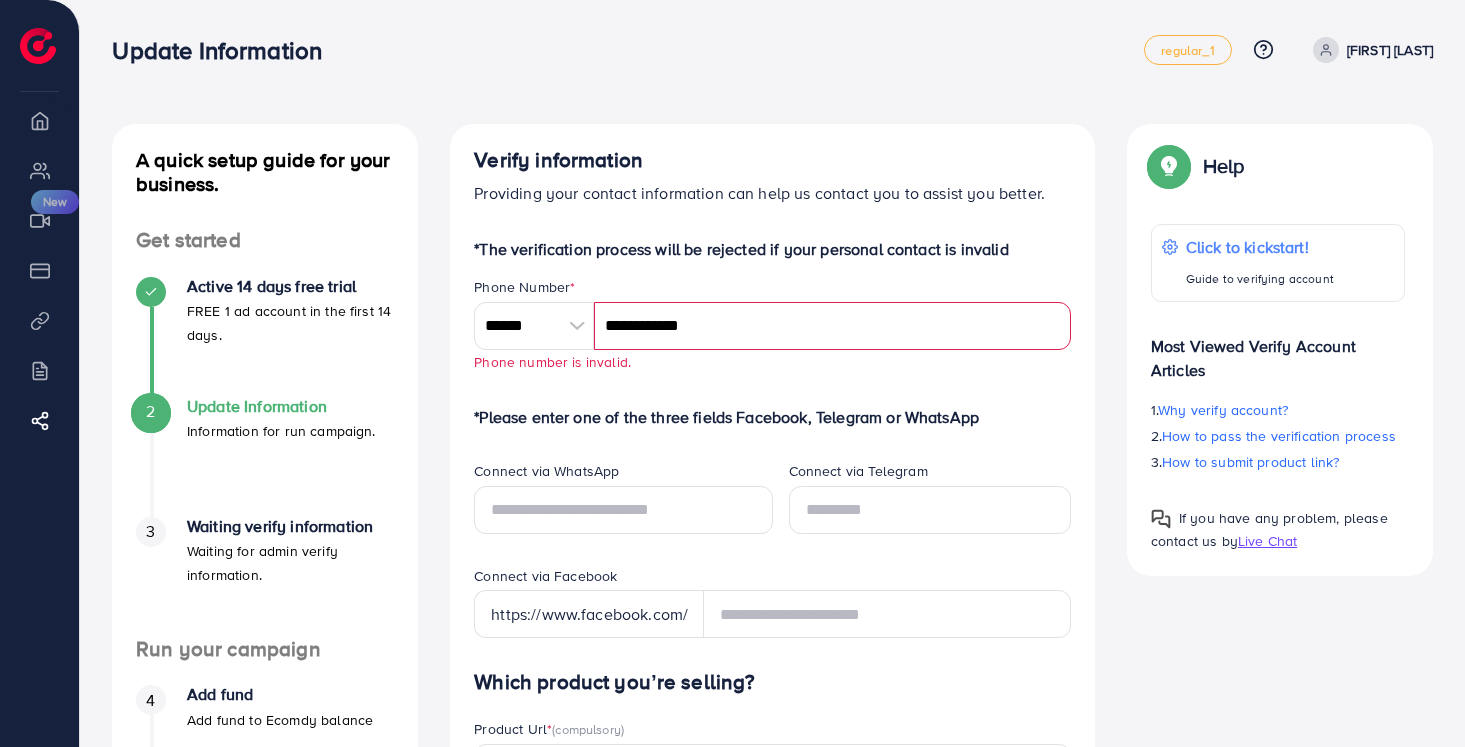 click on "**********" at bounding box center (832, 326) 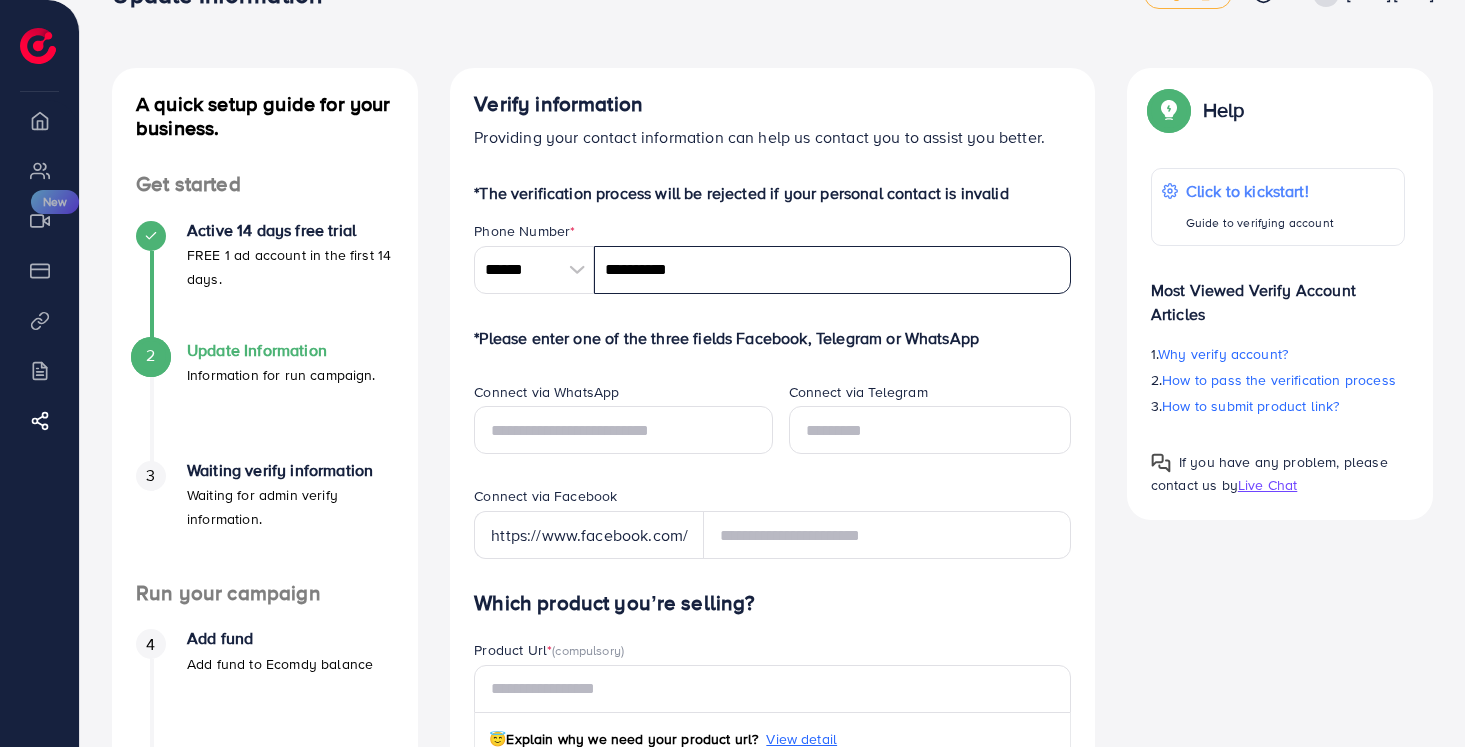 scroll, scrollTop: 67, scrollLeft: 0, axis: vertical 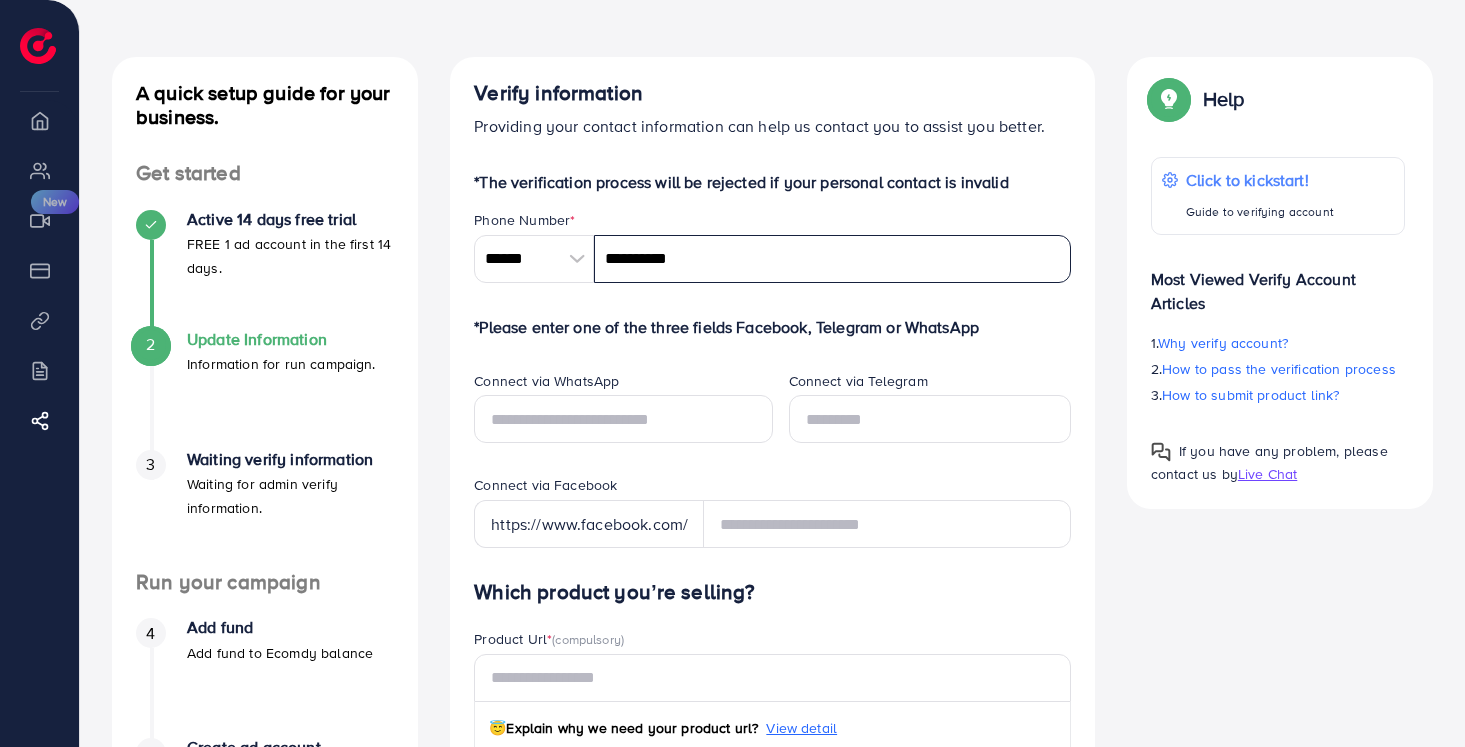 type on "**********" 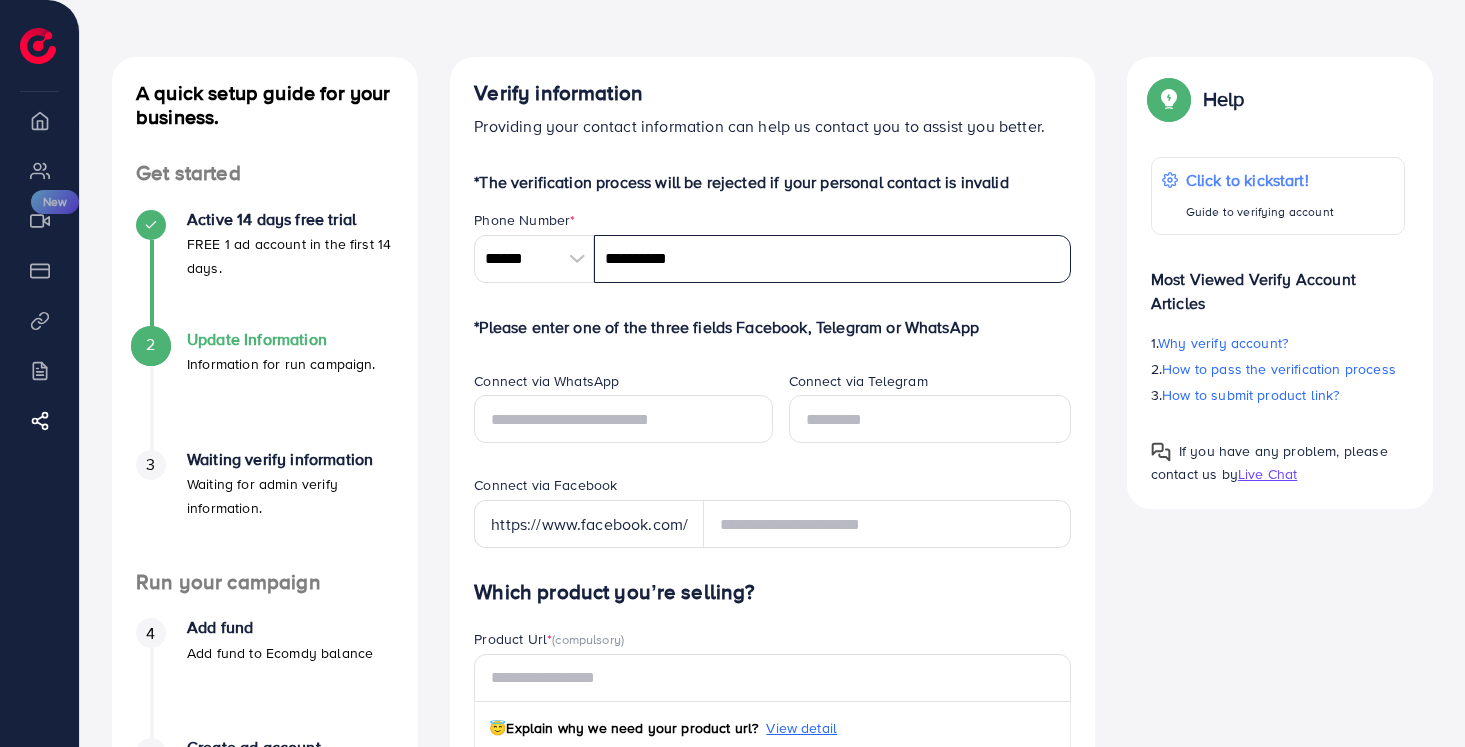 click on "**********" at bounding box center [832, 259] 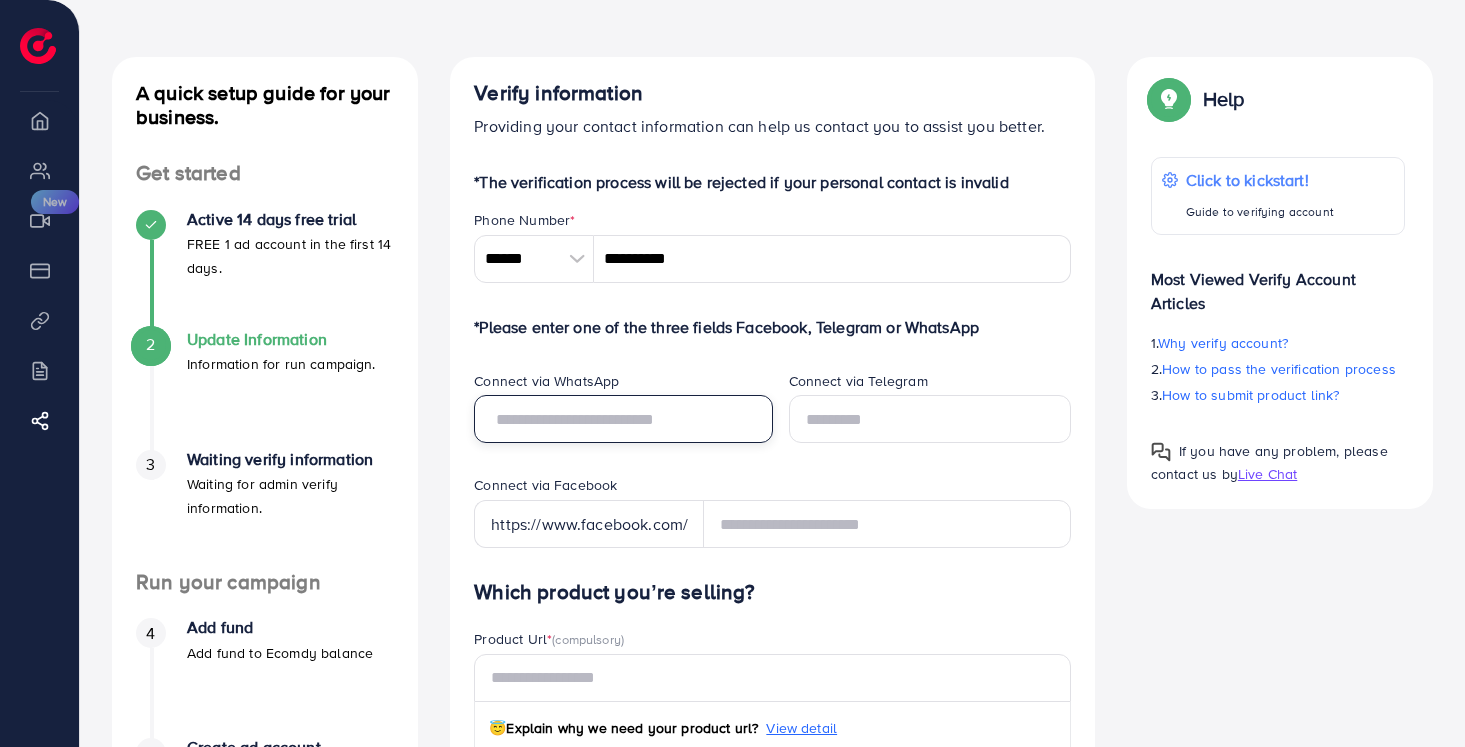 click at bounding box center (623, 419) 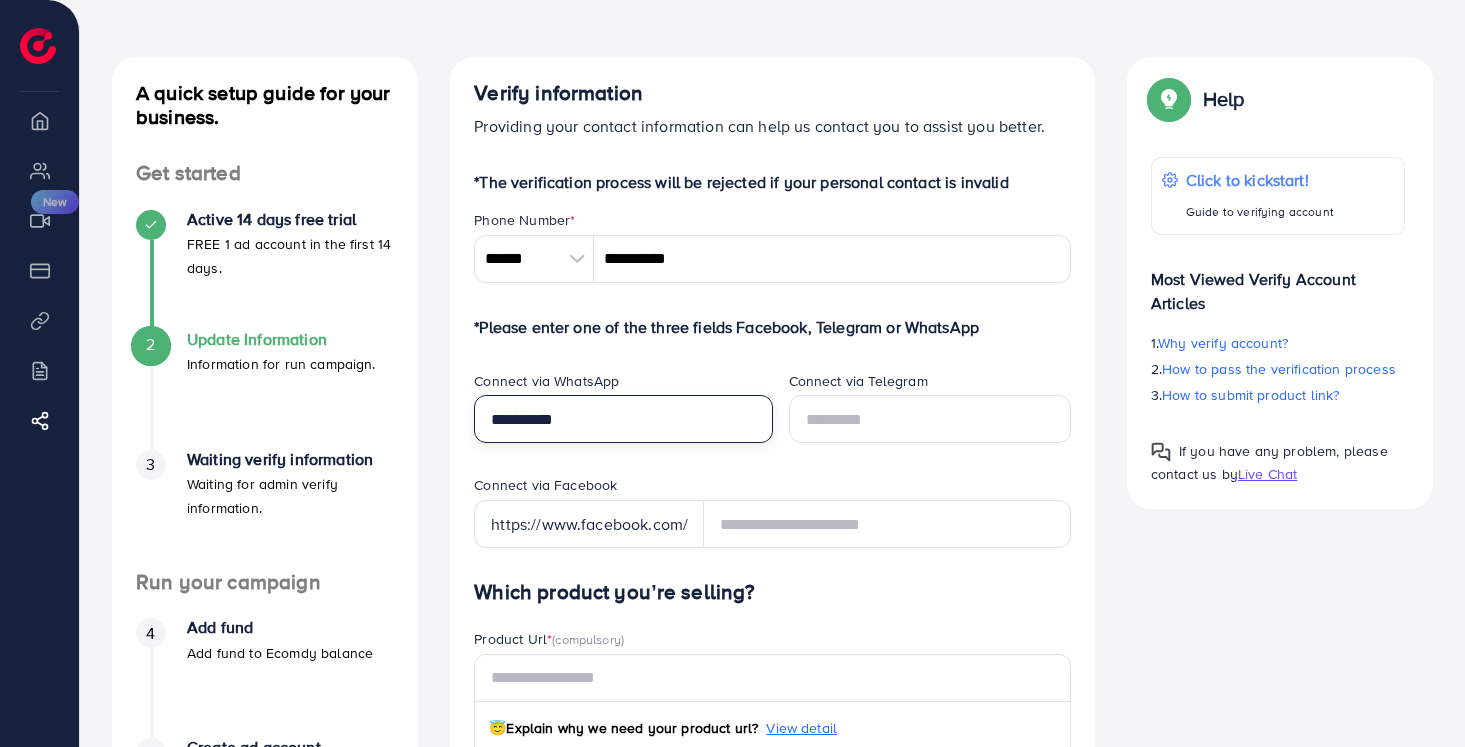 type on "**********" 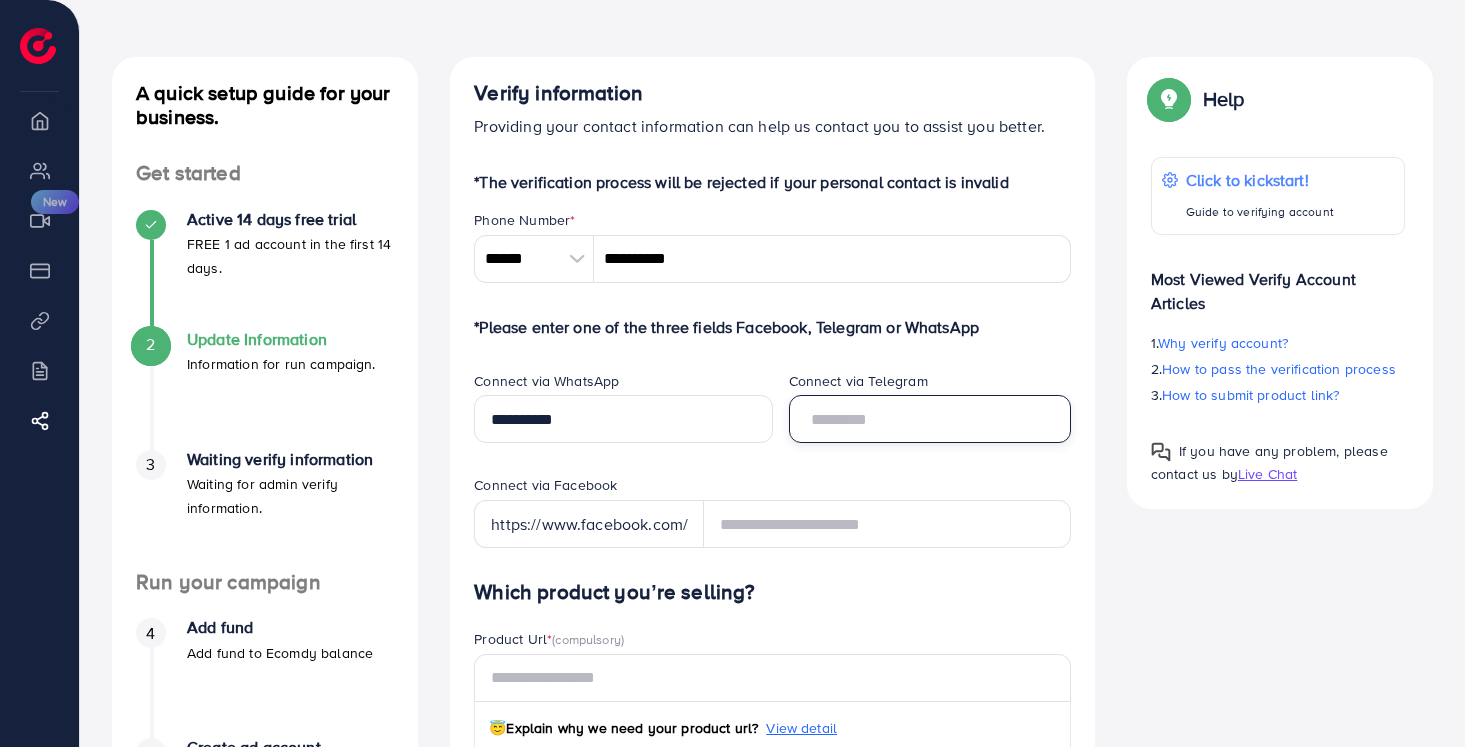 click at bounding box center [930, 419] 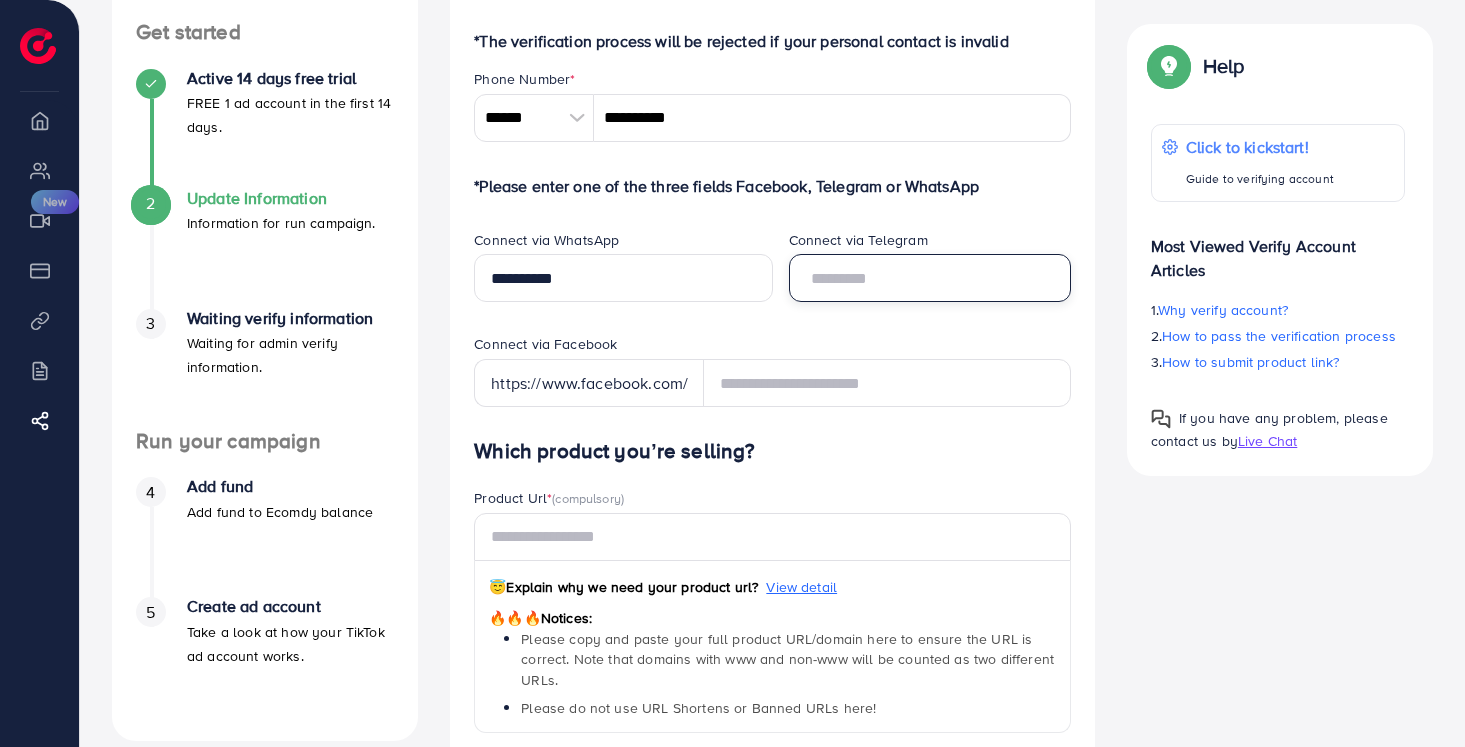 scroll, scrollTop: 221, scrollLeft: 0, axis: vertical 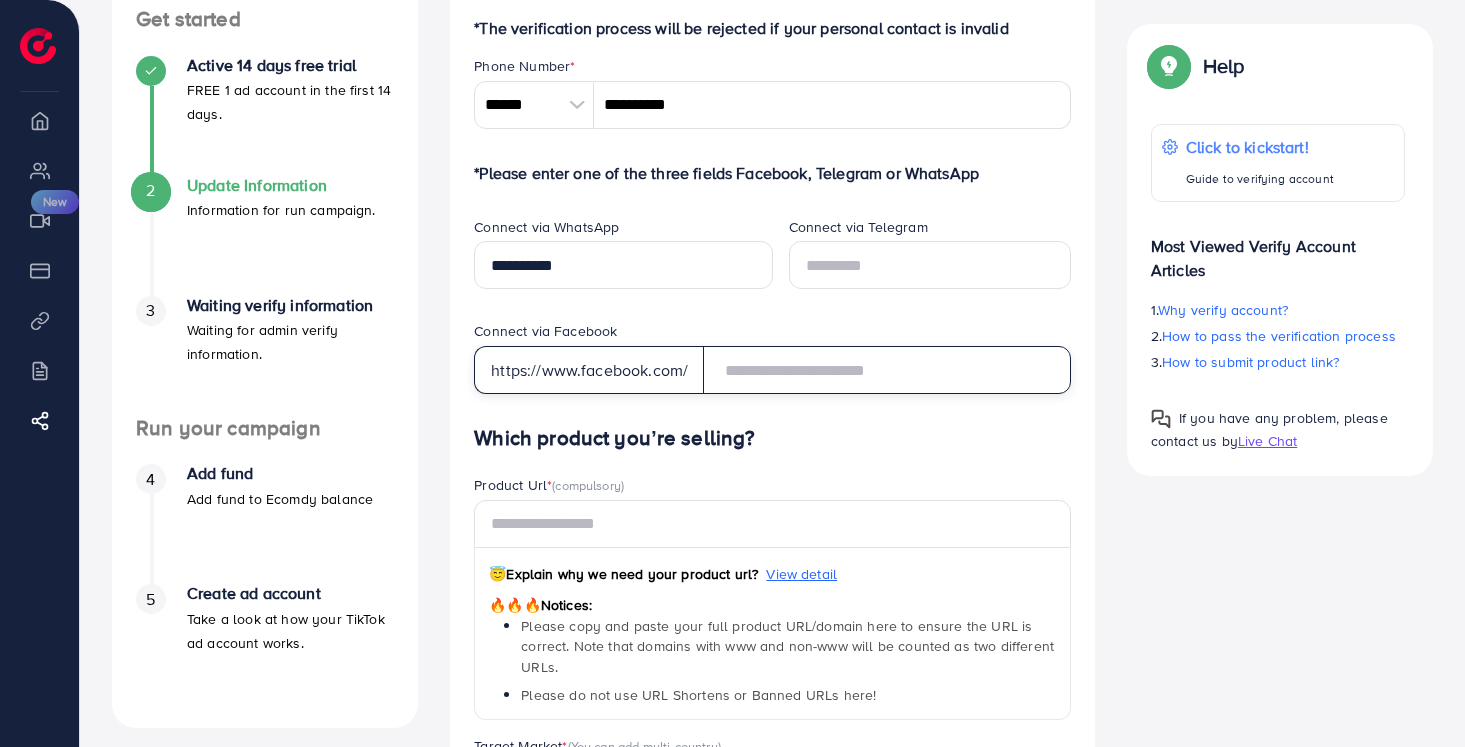click at bounding box center (887, 370) 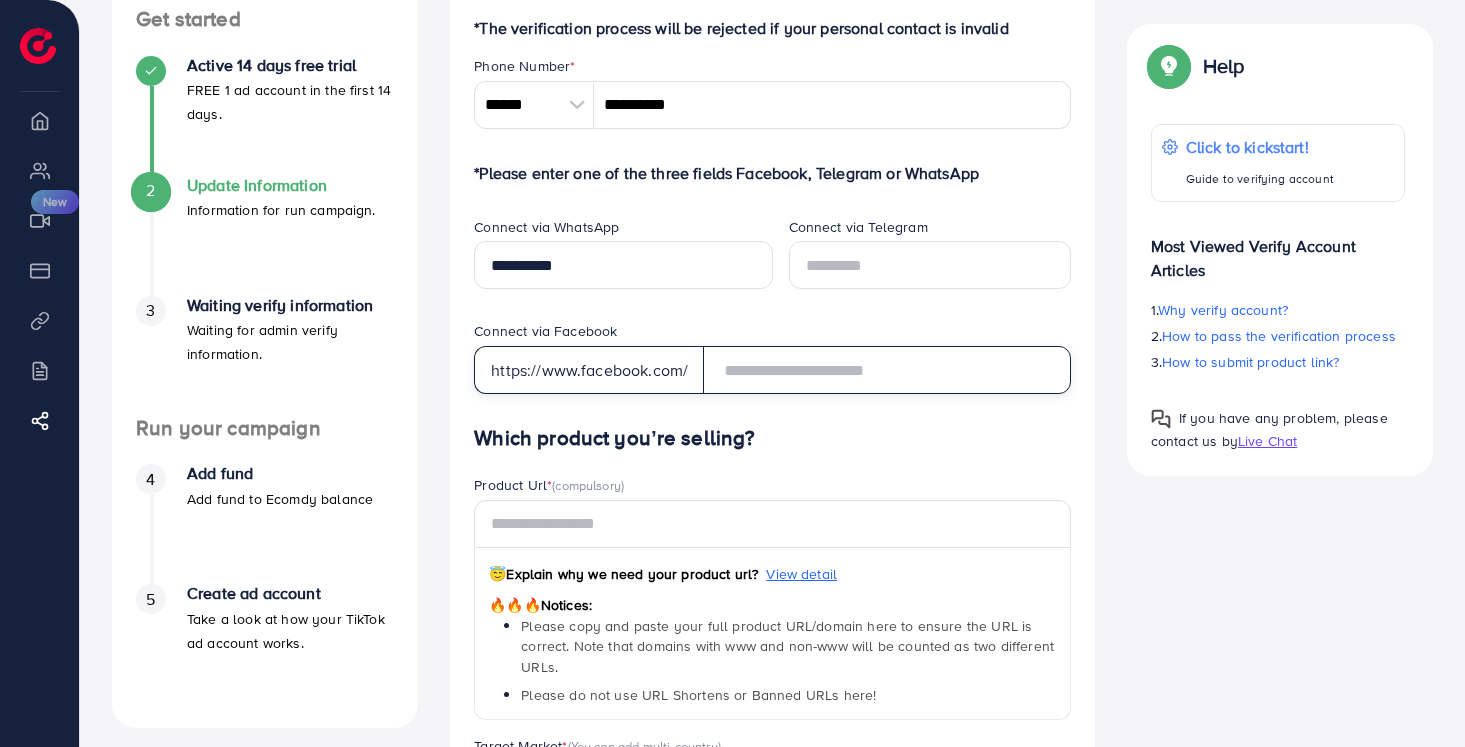 paste on "**********" 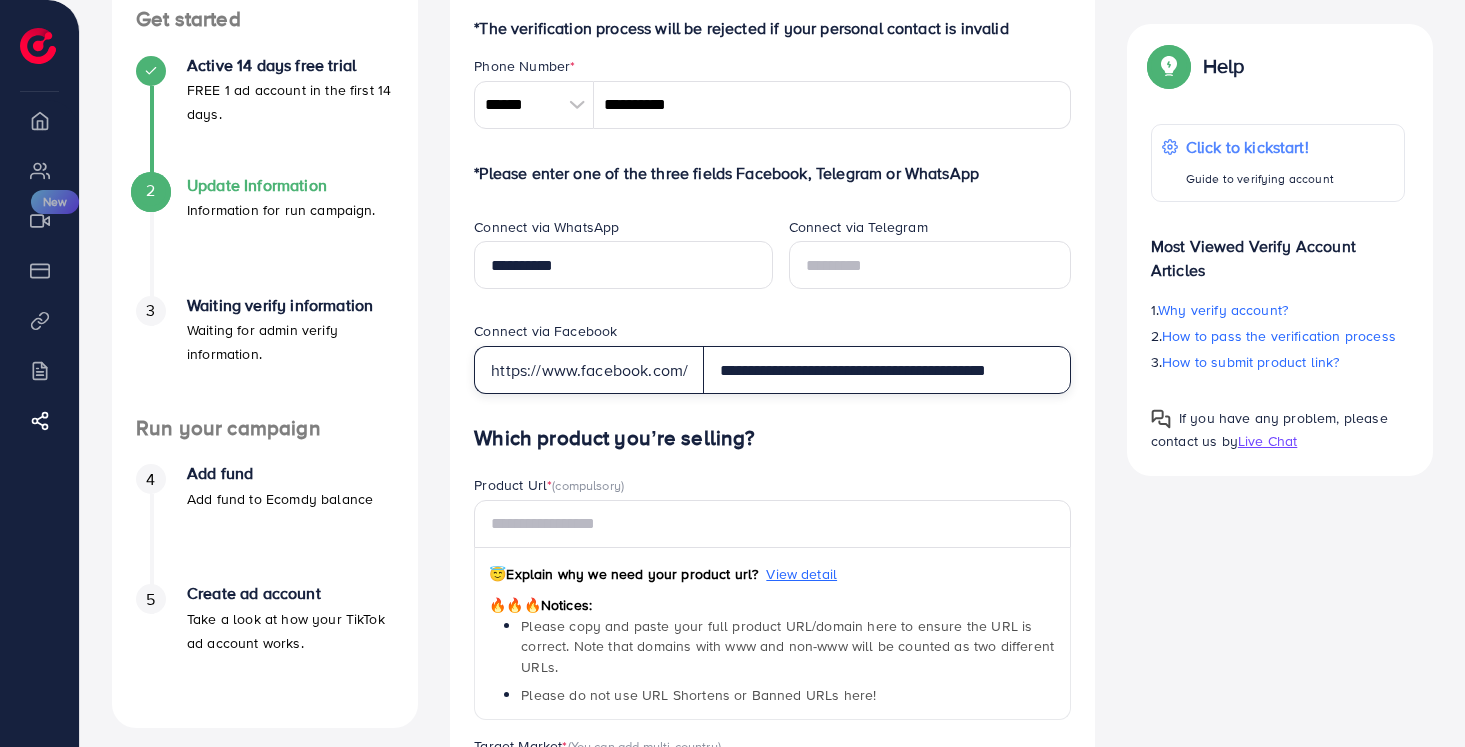type on "**********" 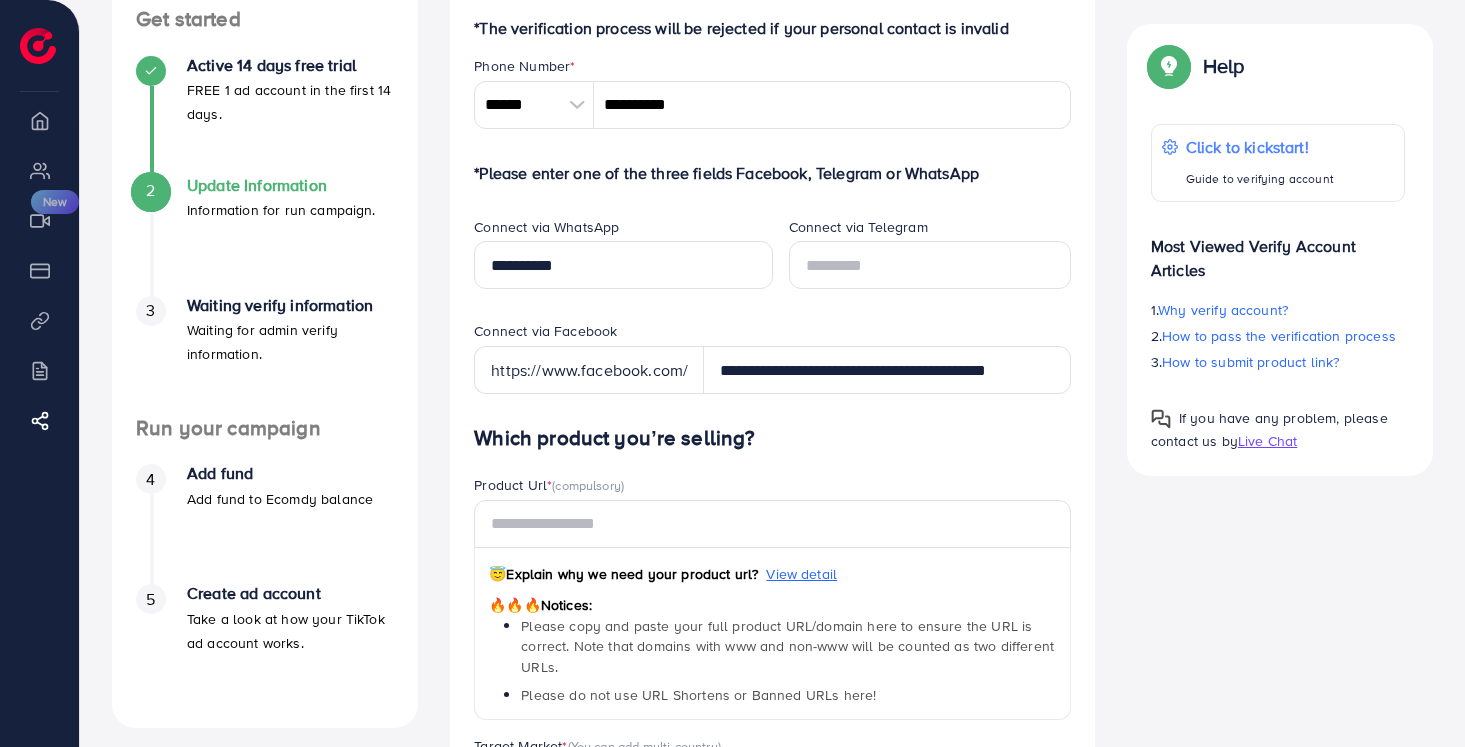click on "**********" at bounding box center (772, 652) 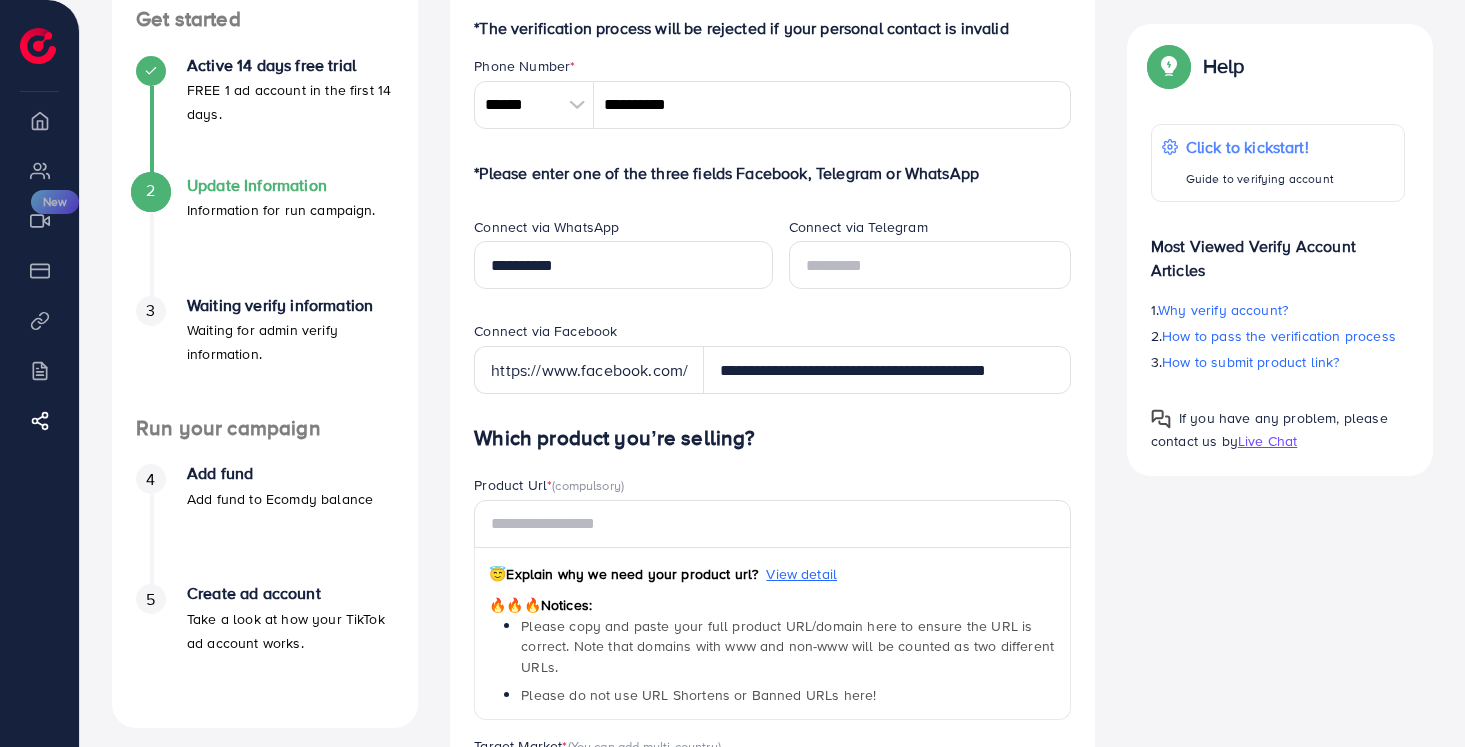 scroll, scrollTop: 310, scrollLeft: 0, axis: vertical 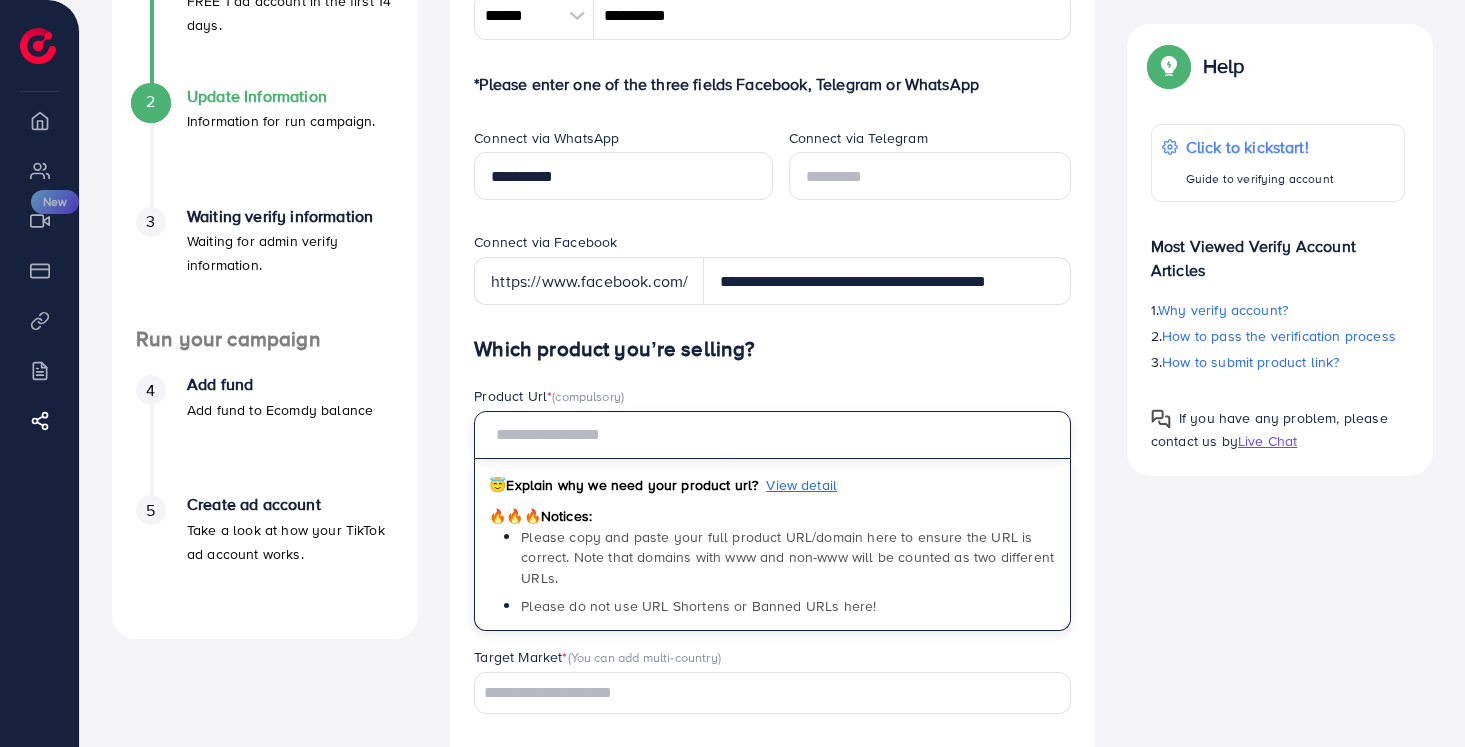 click at bounding box center (772, 435) 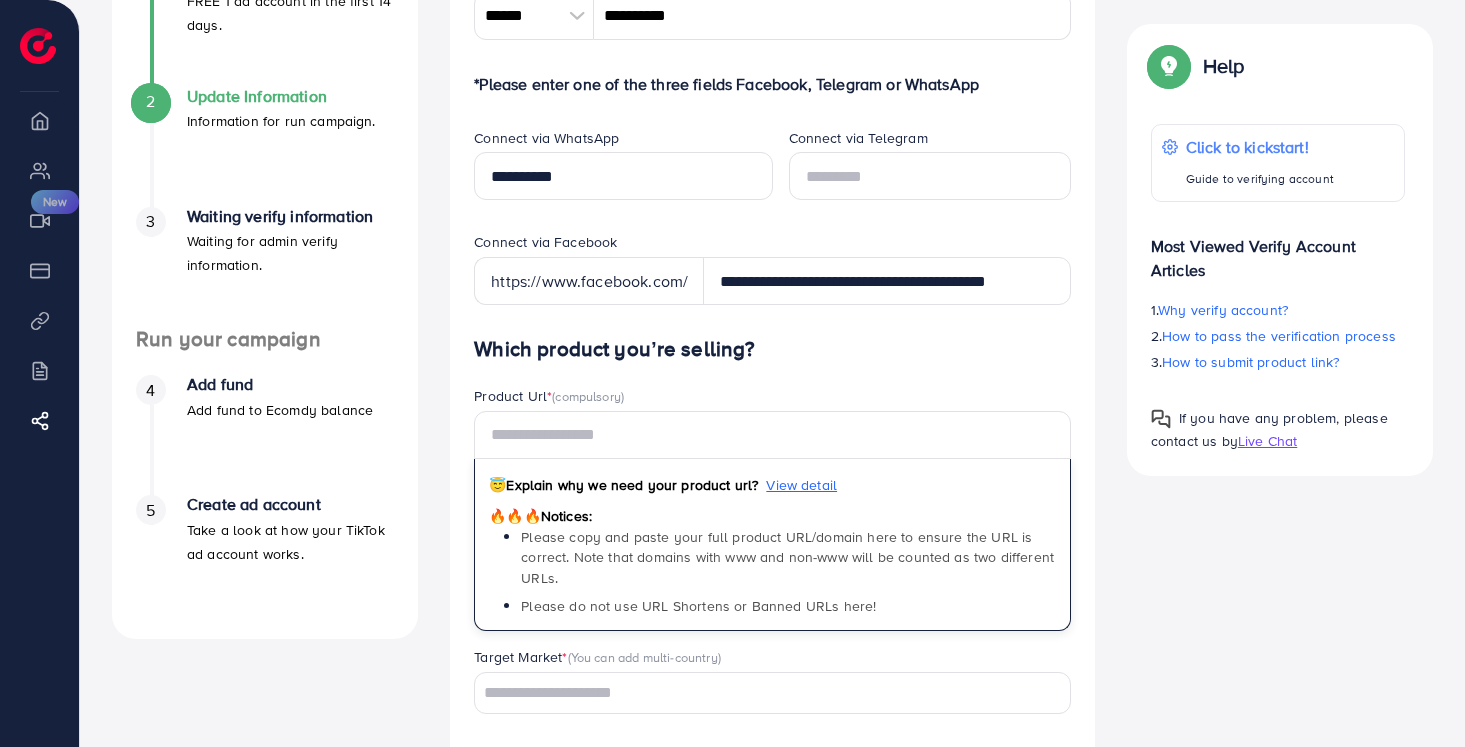 click on "**********" at bounding box center [772, 563] 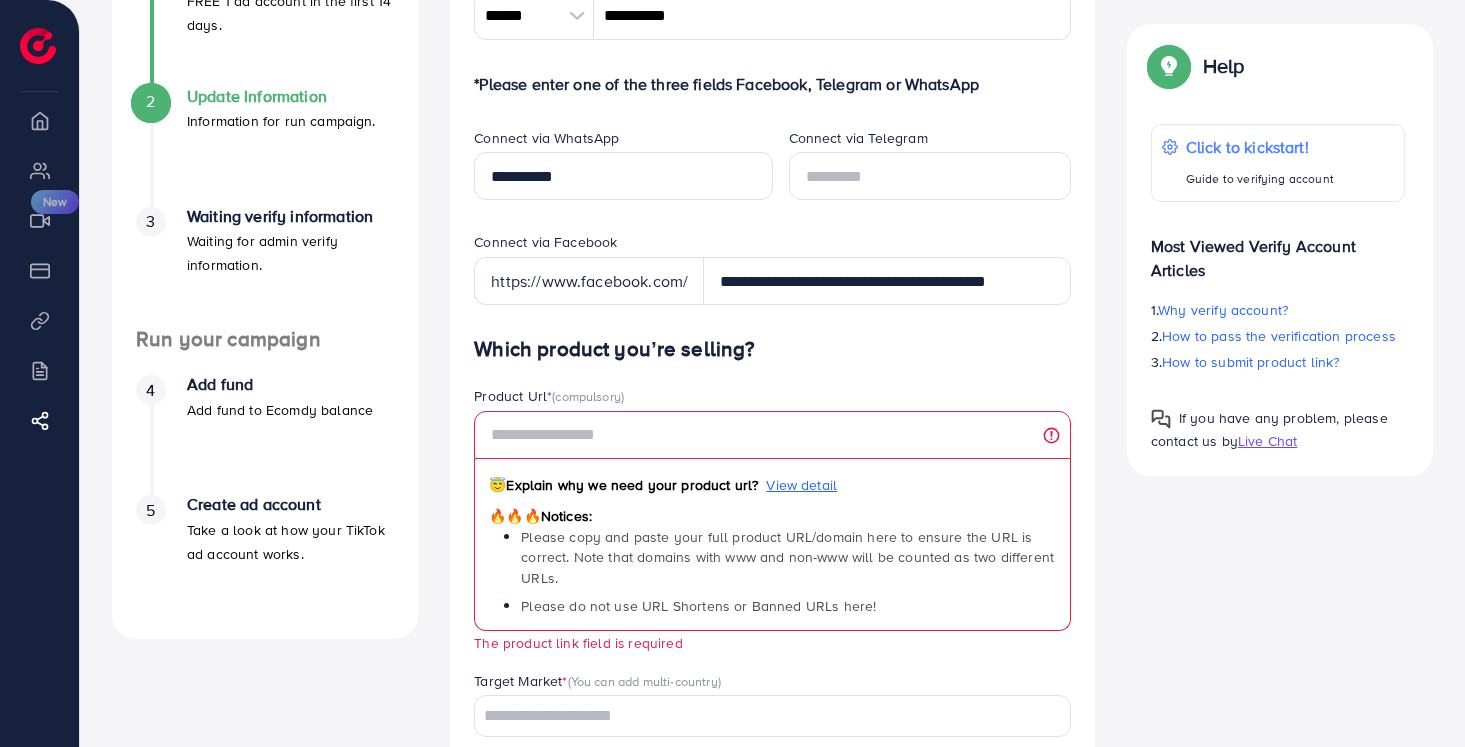 scroll, scrollTop: 401, scrollLeft: 0, axis: vertical 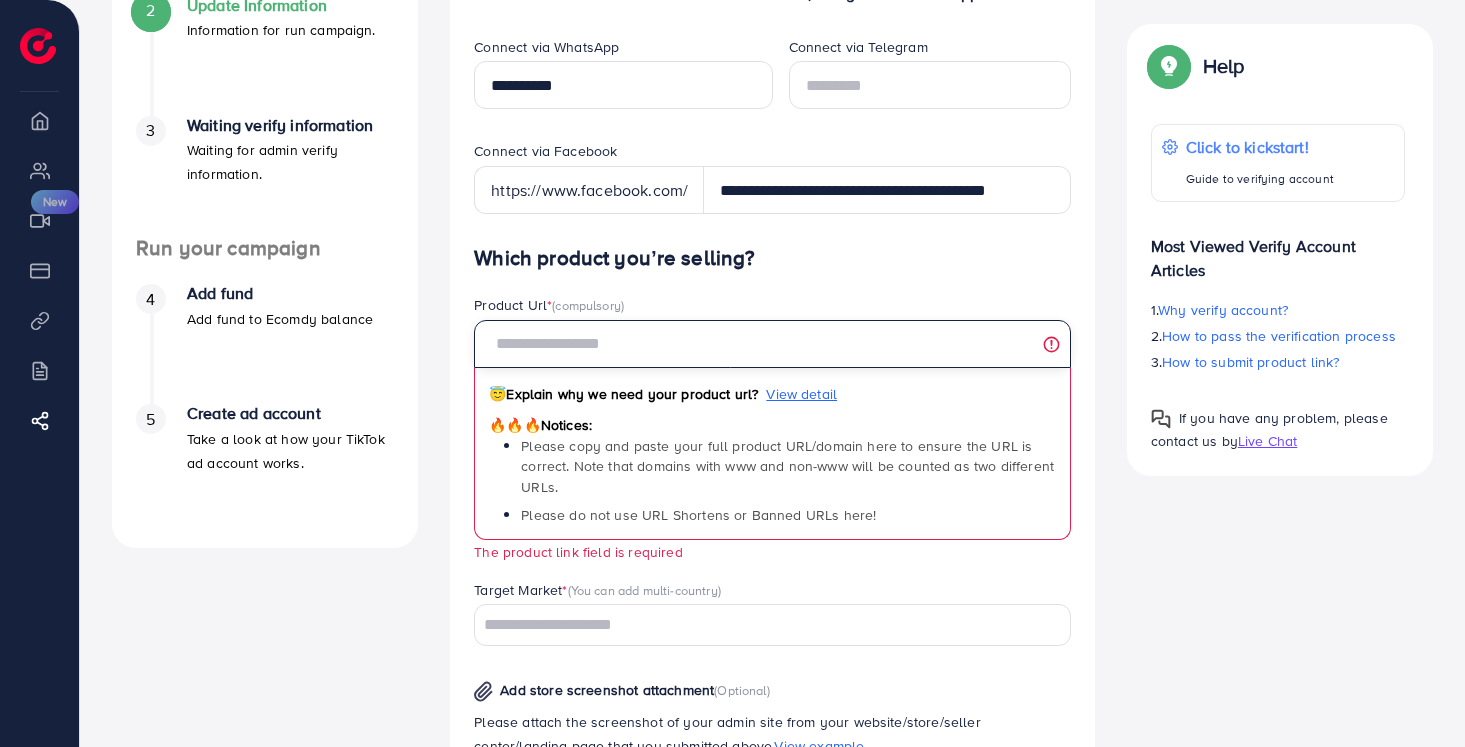 click at bounding box center (772, 344) 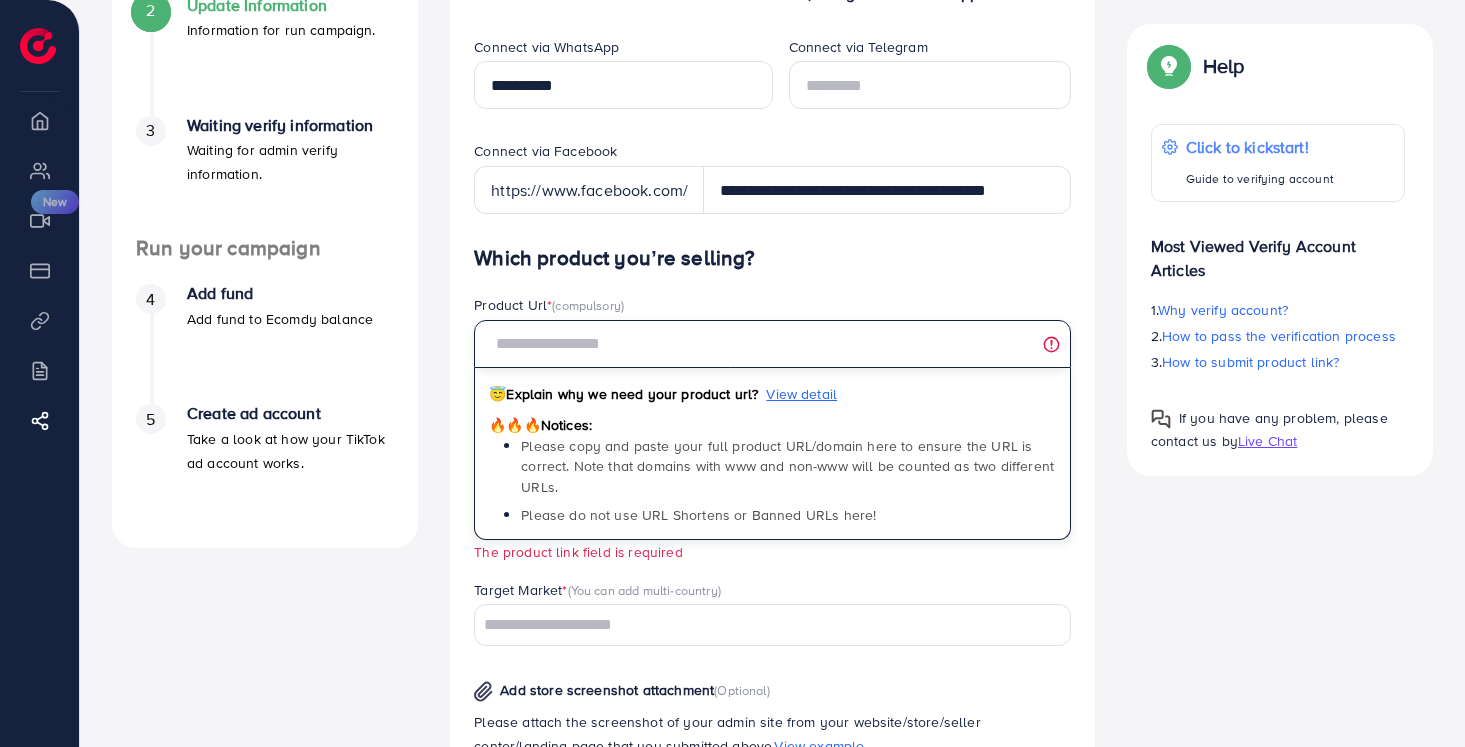 paste on "*****" 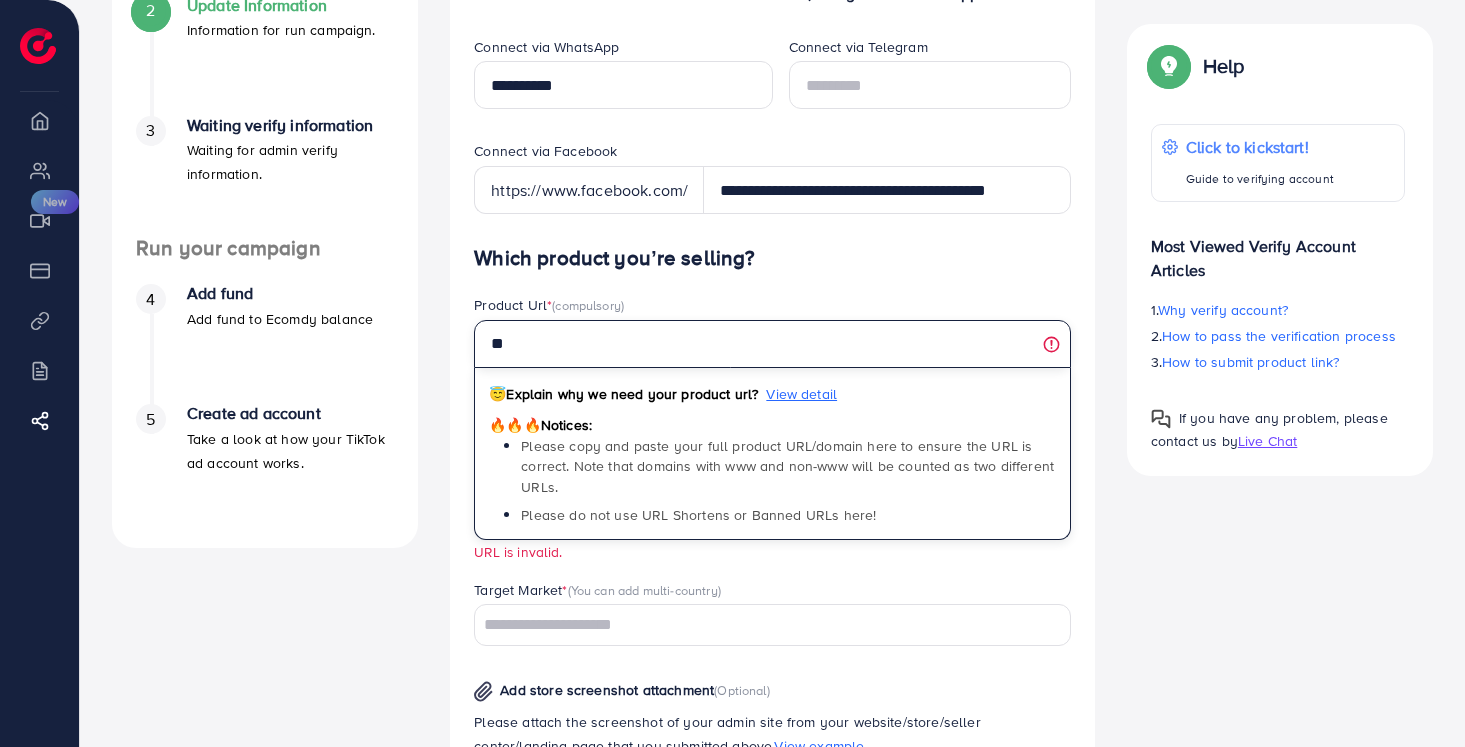 type on "*" 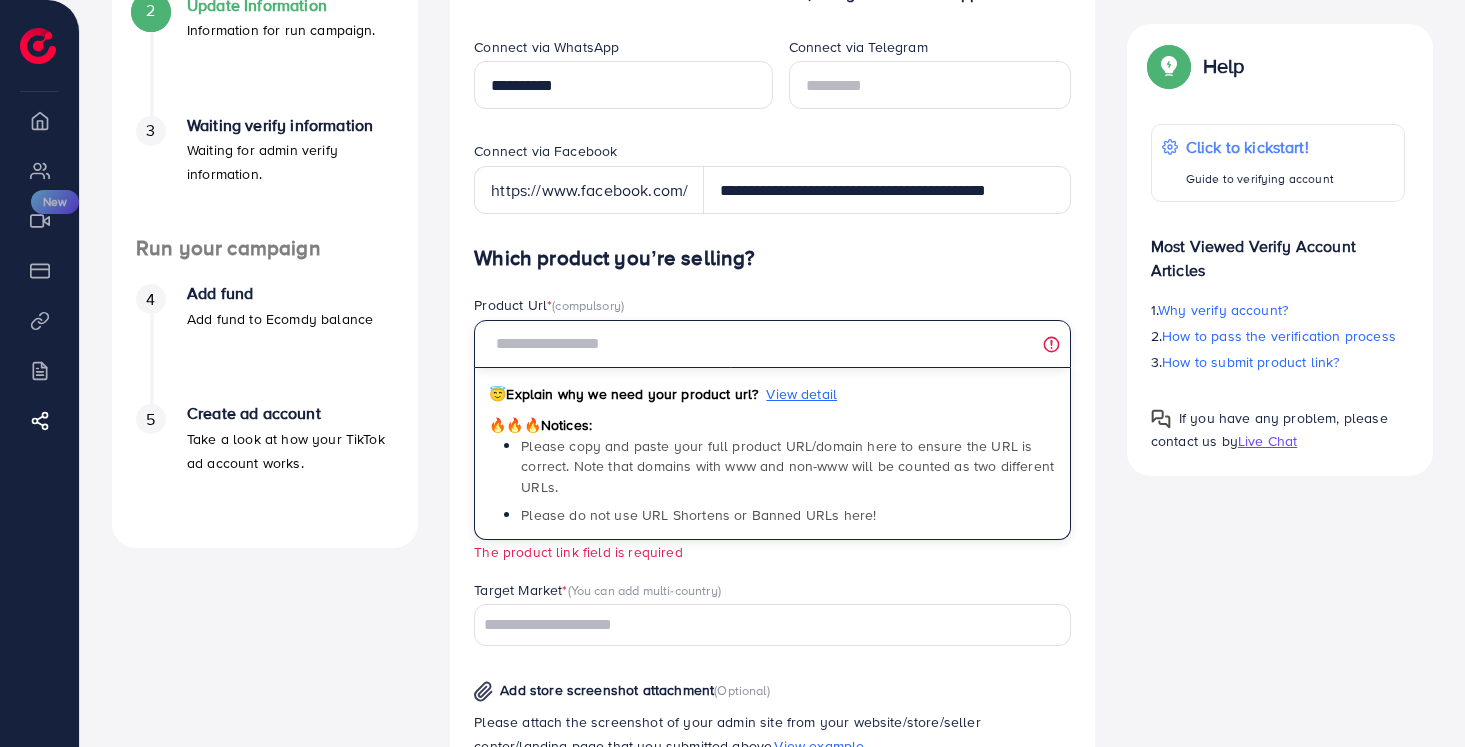 paste on "**********" 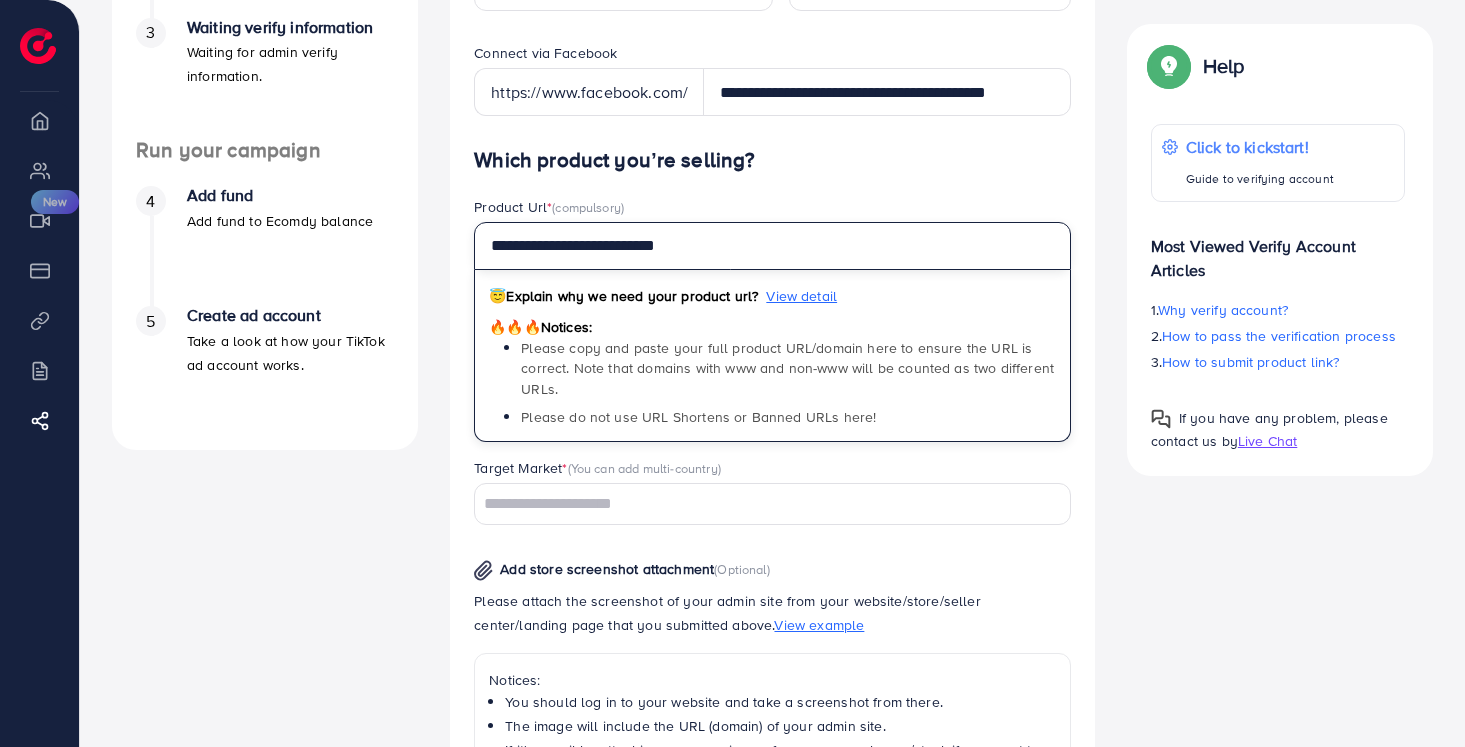 scroll, scrollTop: 502, scrollLeft: 0, axis: vertical 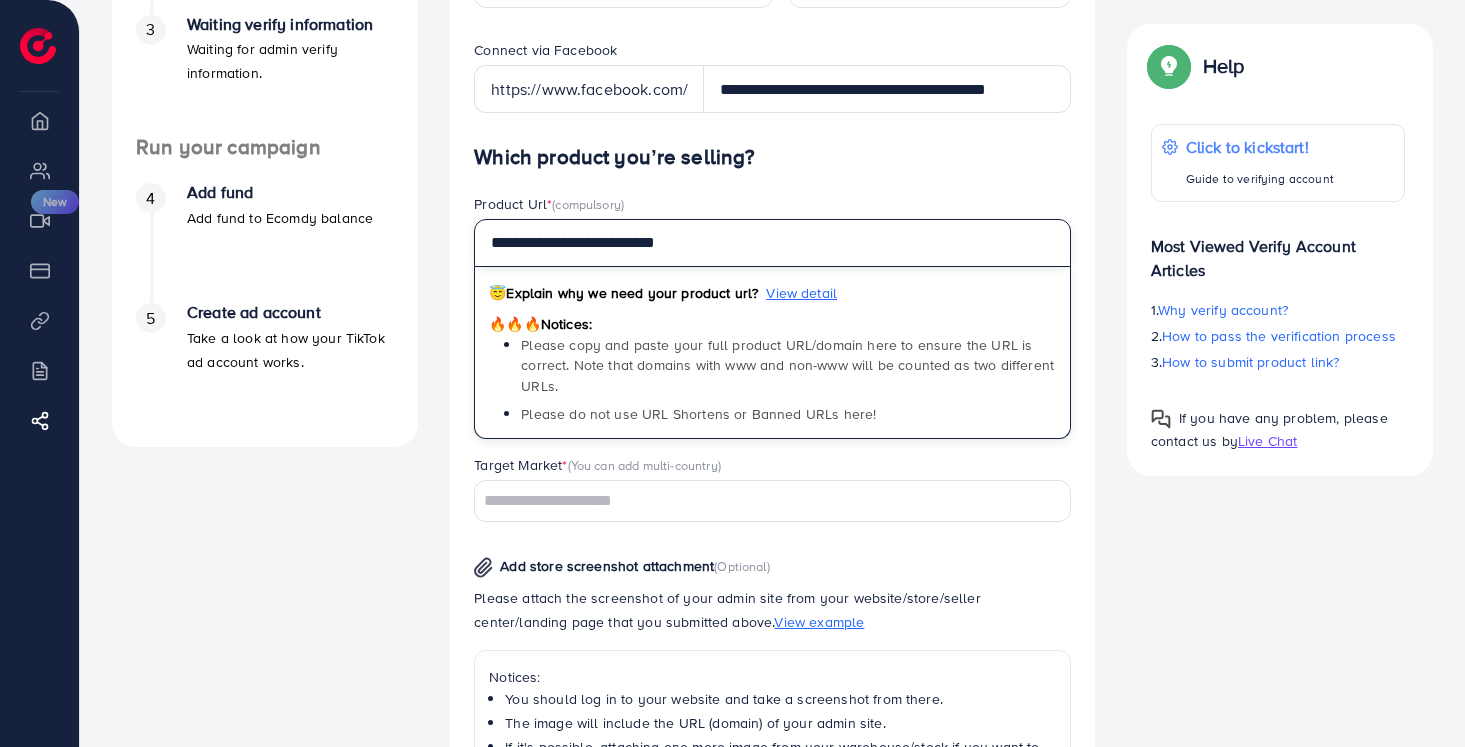 type on "**********" 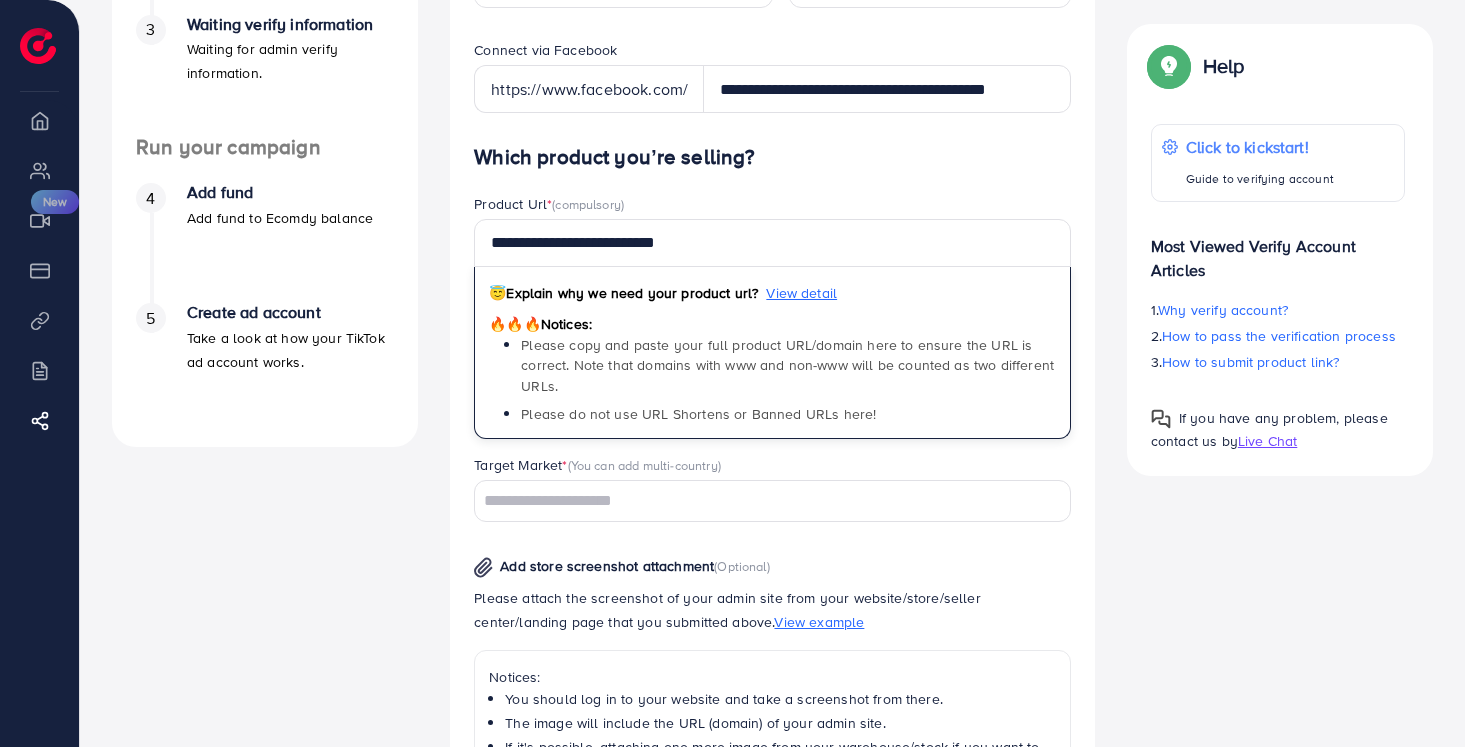 click at bounding box center [761, 501] 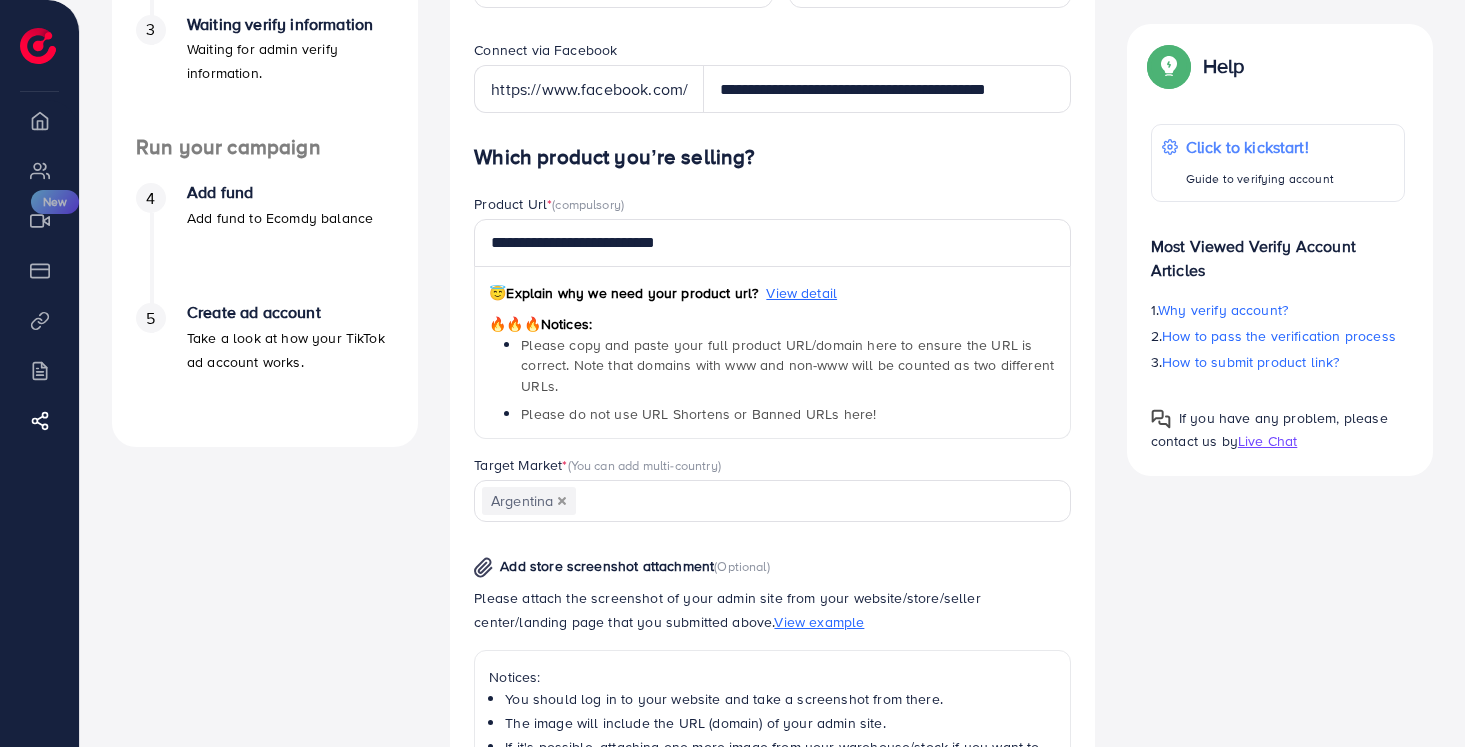 click on "**********" at bounding box center (772, 603) 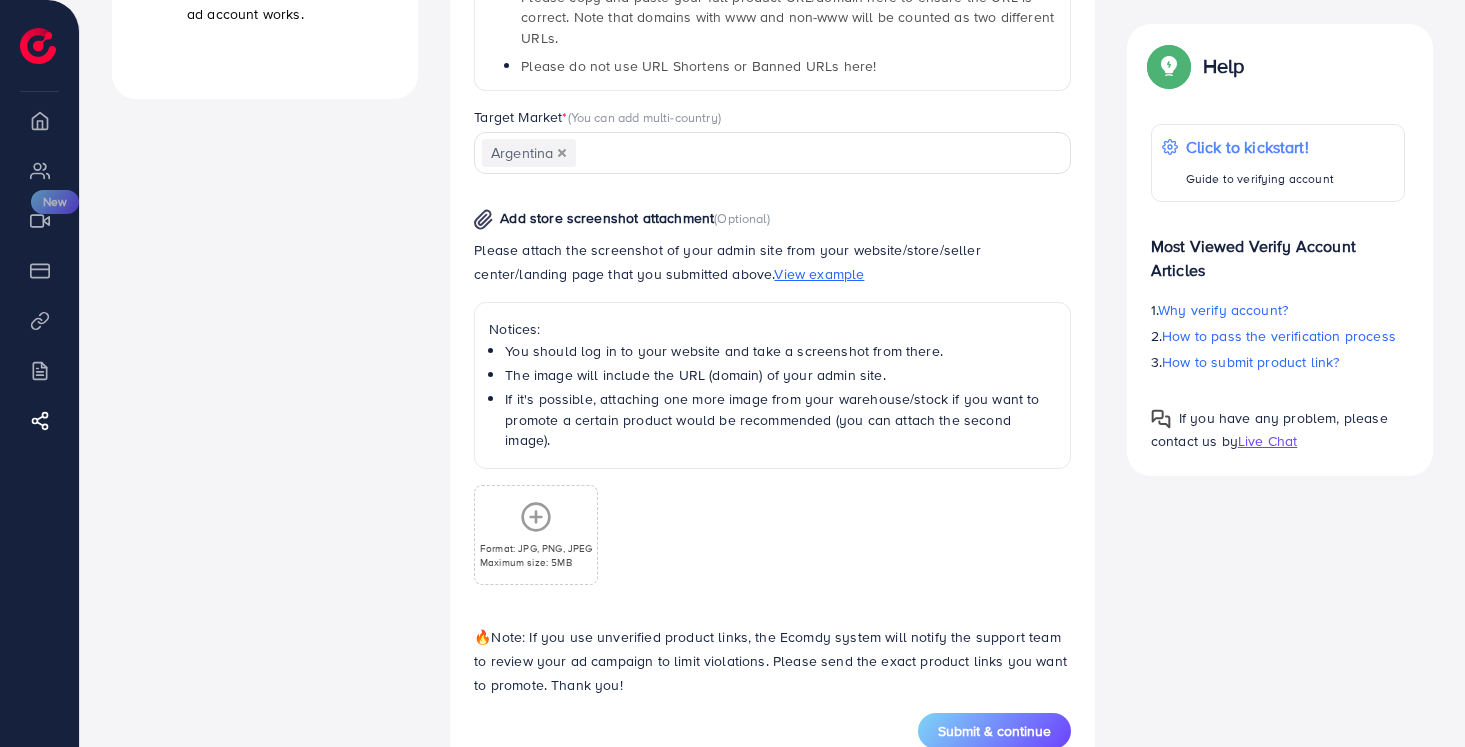 scroll, scrollTop: 852, scrollLeft: 0, axis: vertical 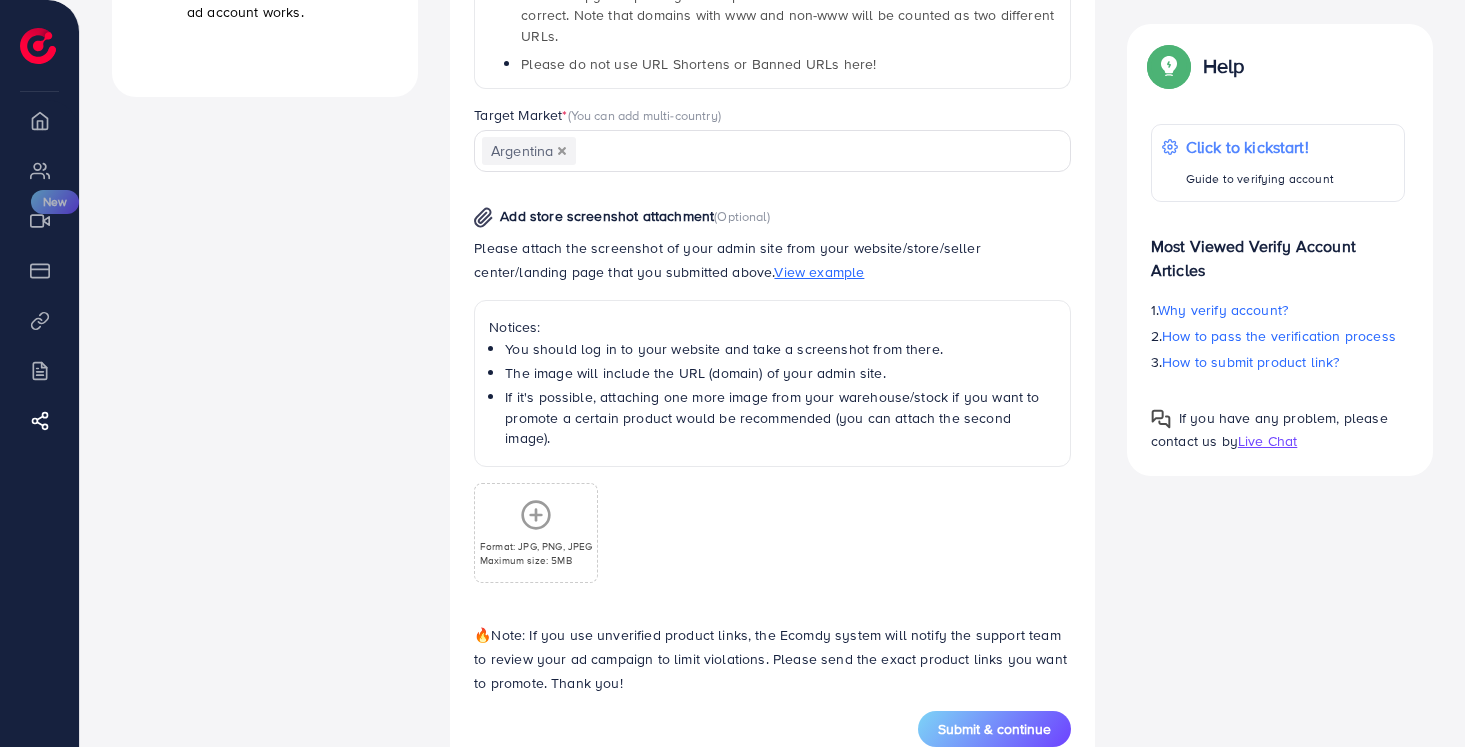 click on "Format: JPG, PNG, JPEG   Maximum size: 5MB" at bounding box center [536, 533] 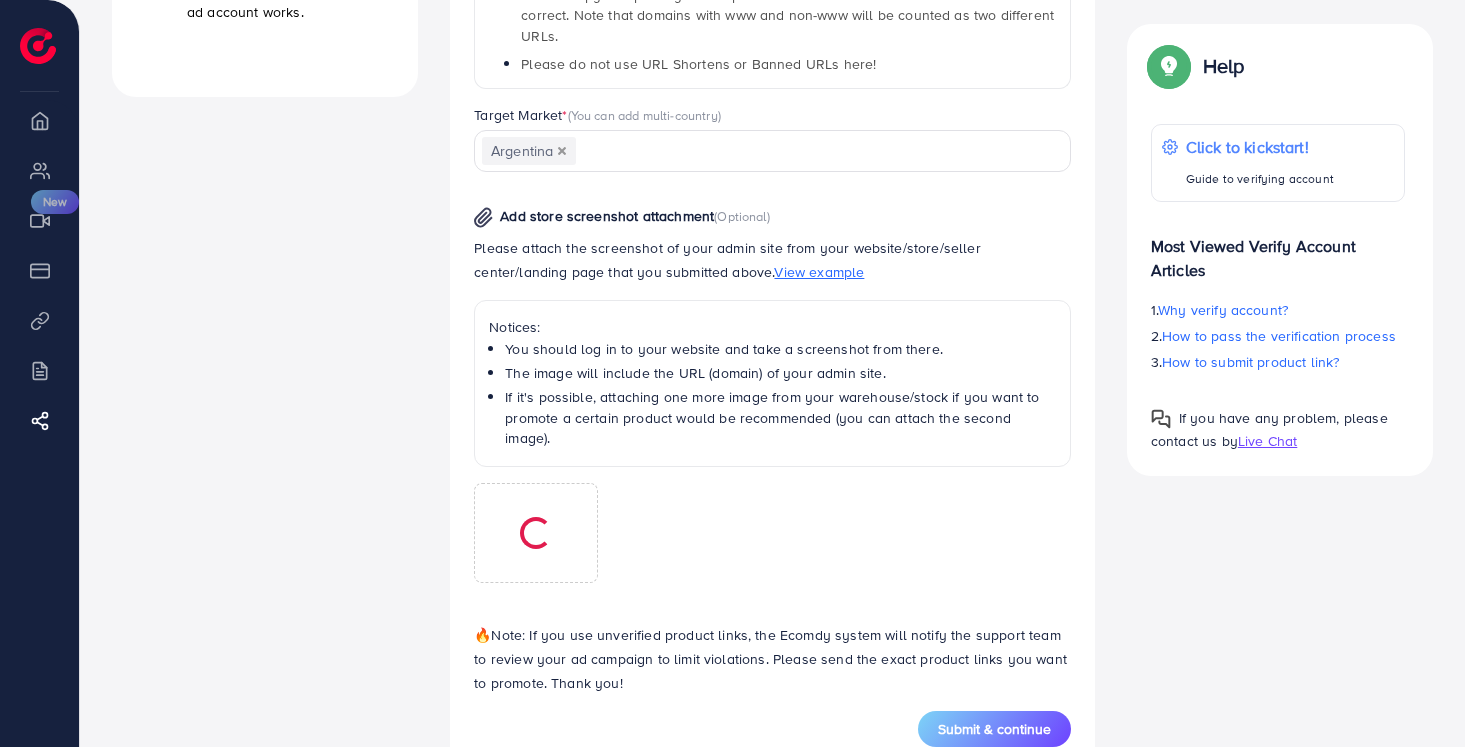 scroll, scrollTop: 888, scrollLeft: 0, axis: vertical 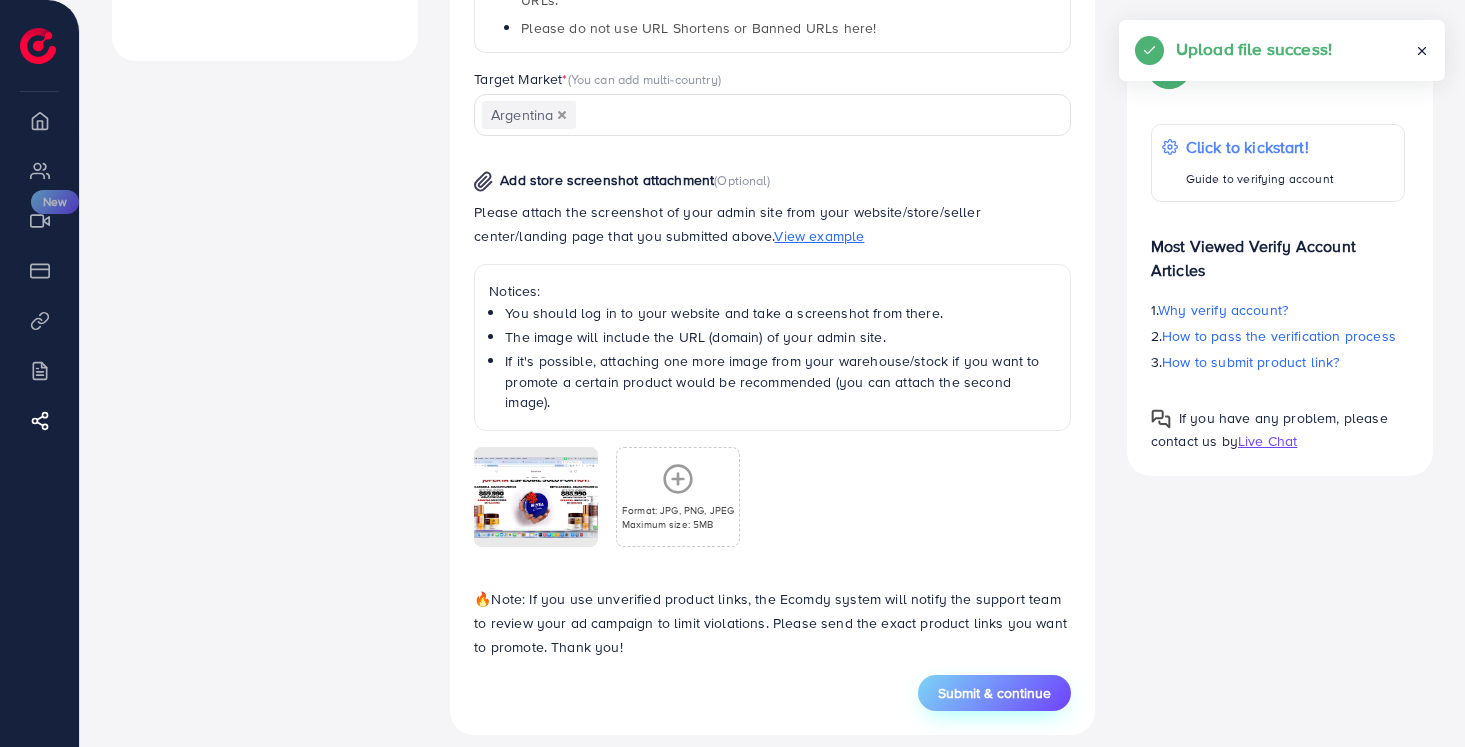 click on "Submit & continue" at bounding box center (994, 693) 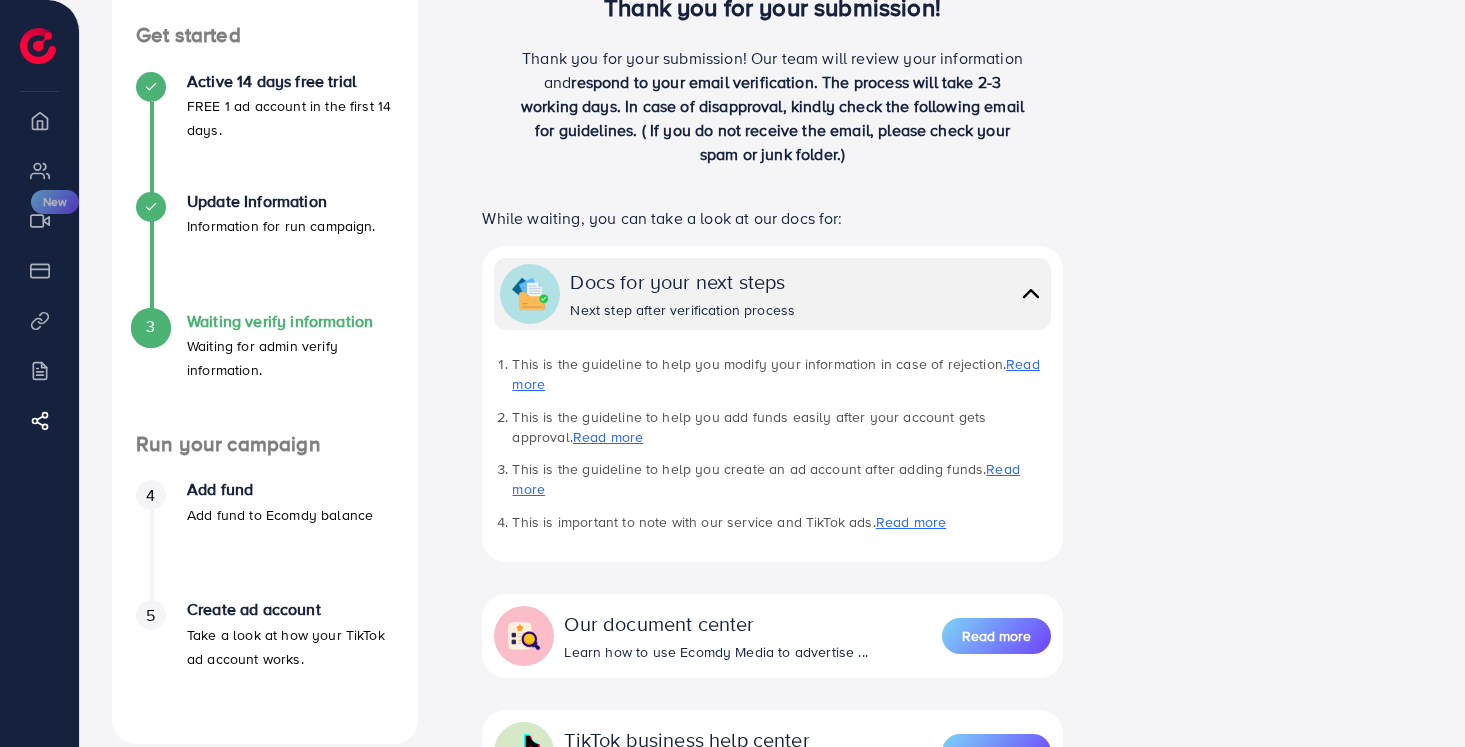 scroll, scrollTop: 148, scrollLeft: 0, axis: vertical 